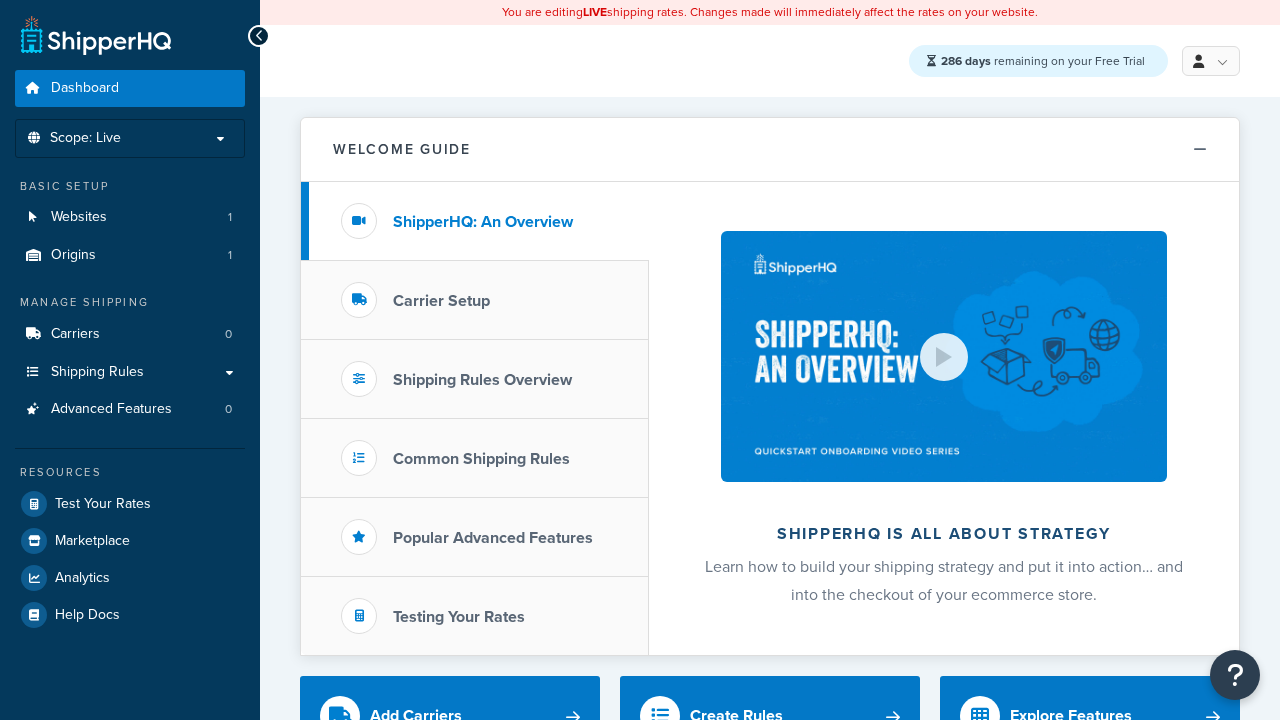 scroll, scrollTop: 0, scrollLeft: 0, axis: both 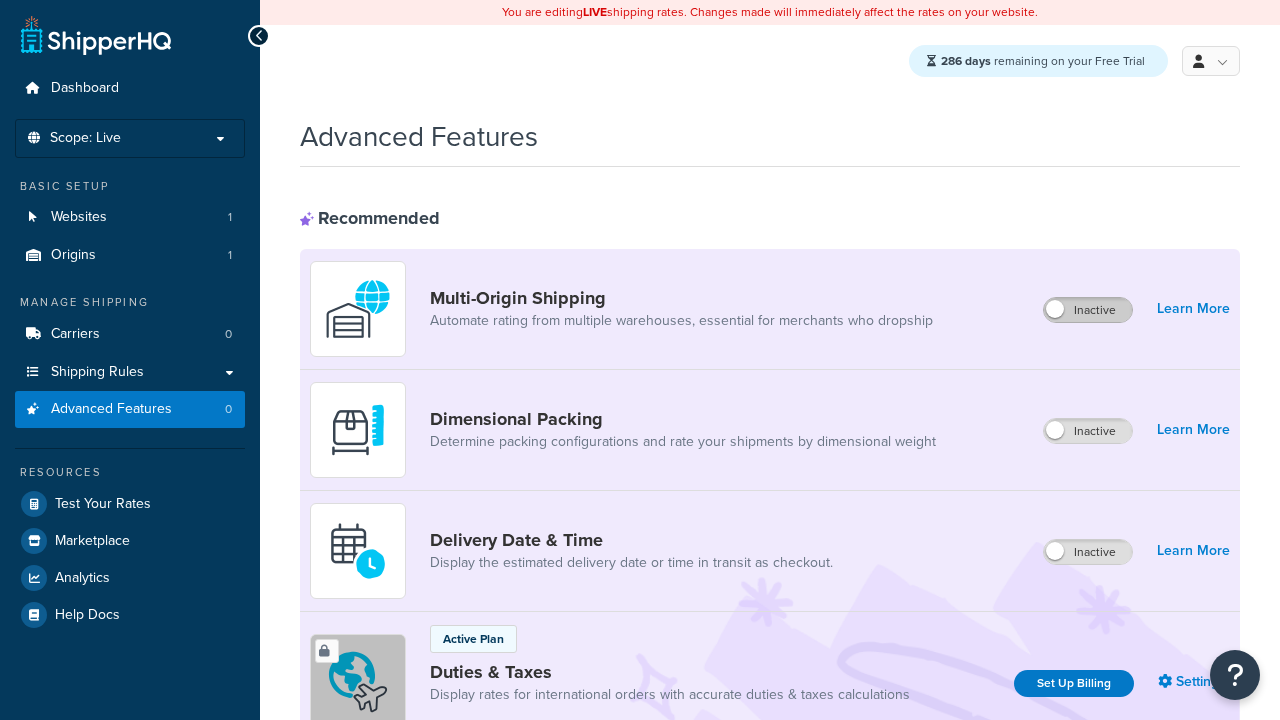 click on "Inactive" at bounding box center (1088, 310) 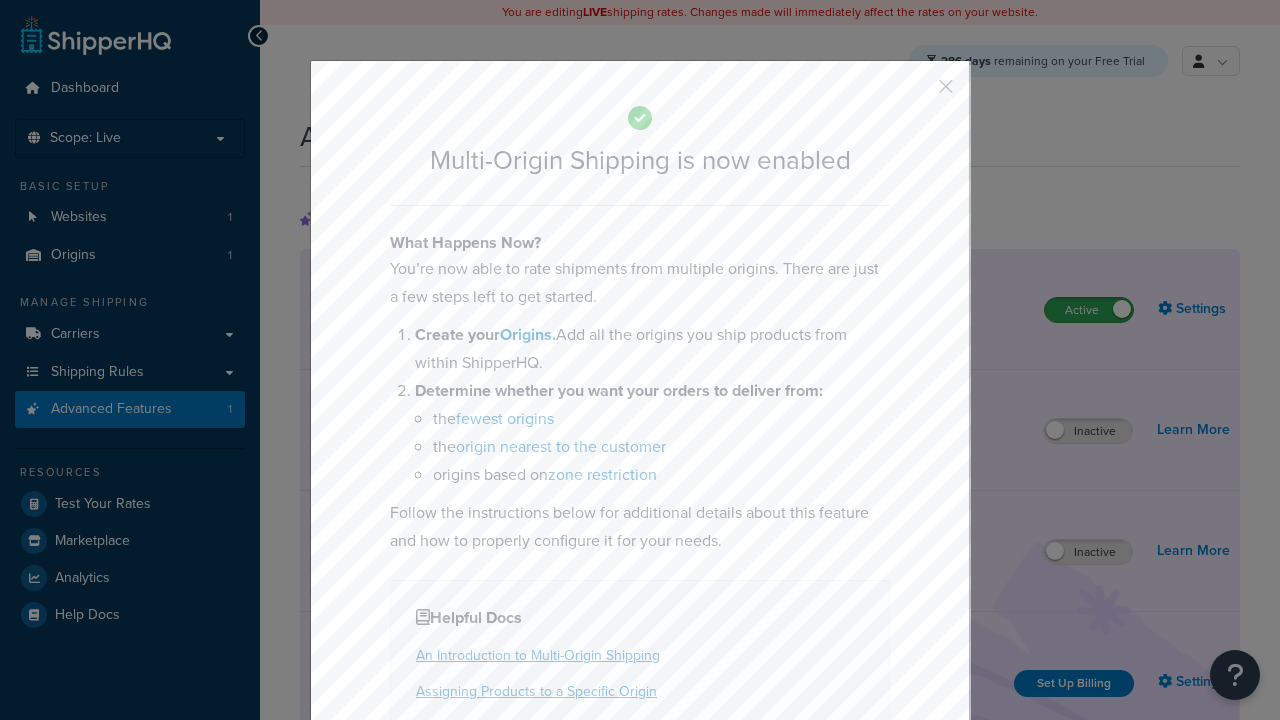 scroll, scrollTop: 0, scrollLeft: 0, axis: both 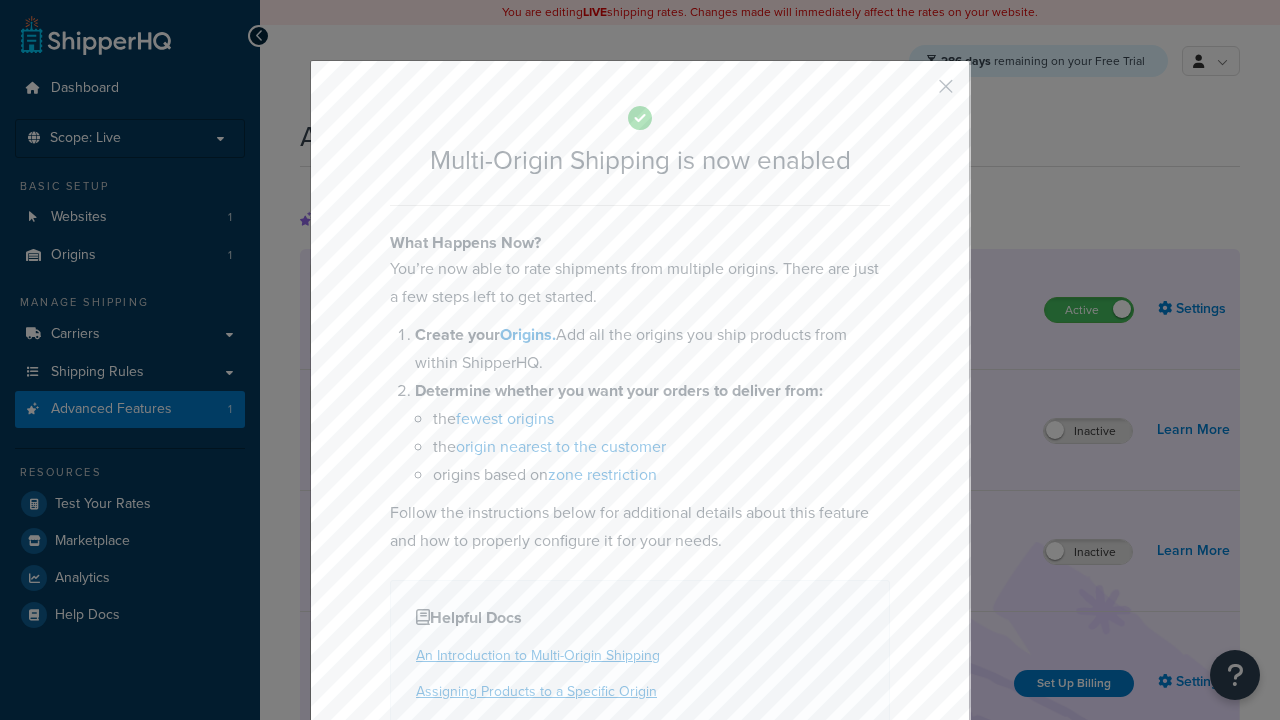 click at bounding box center (916, 93) 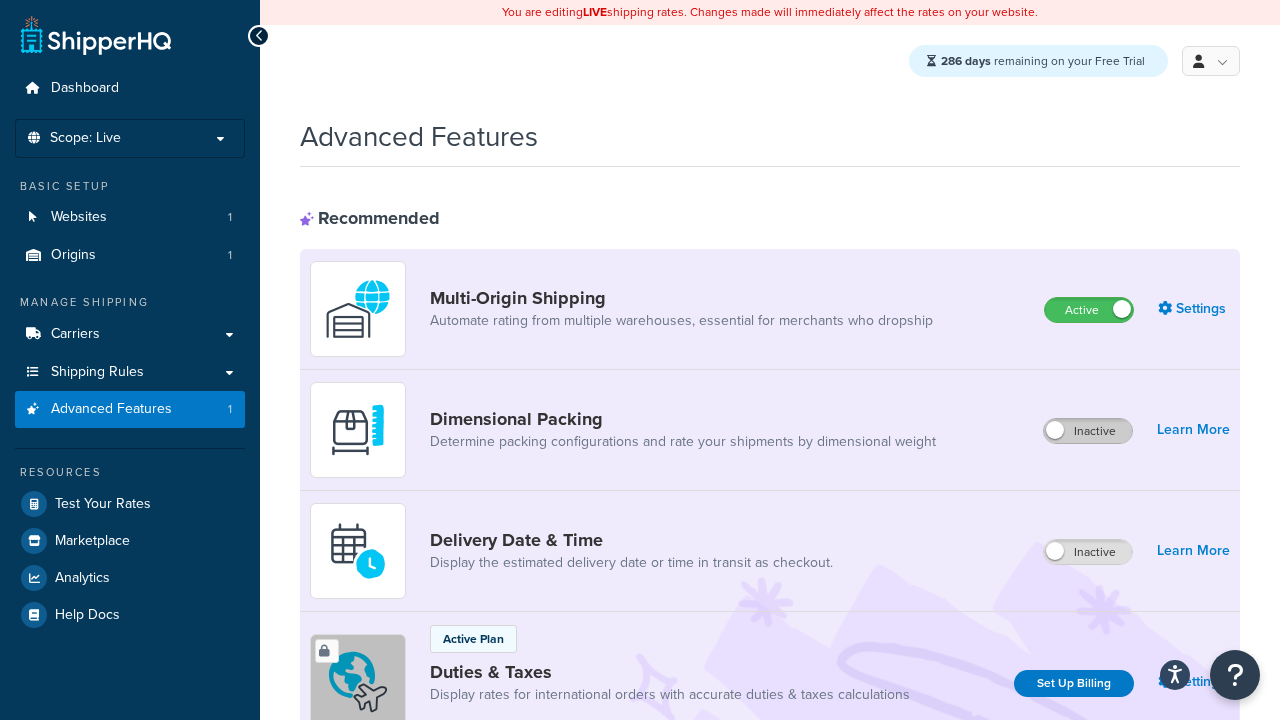 click on "Inactive" at bounding box center [1088, 431] 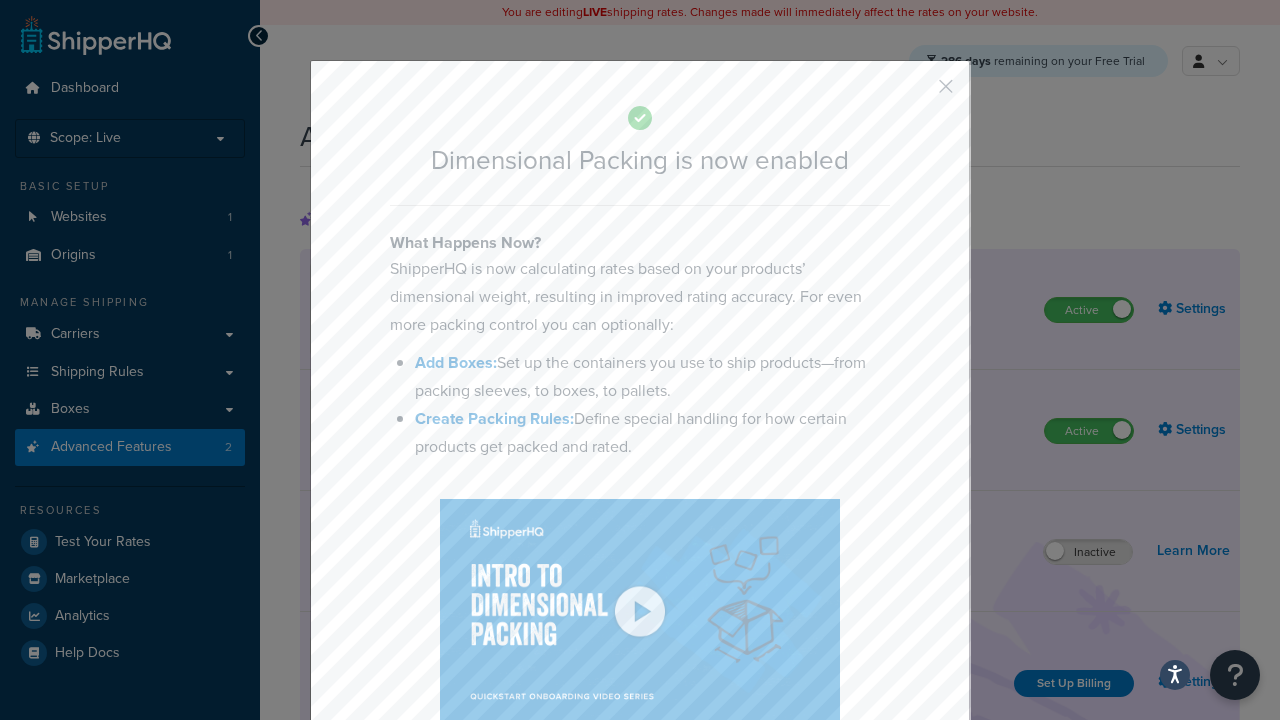 click at bounding box center (916, 93) 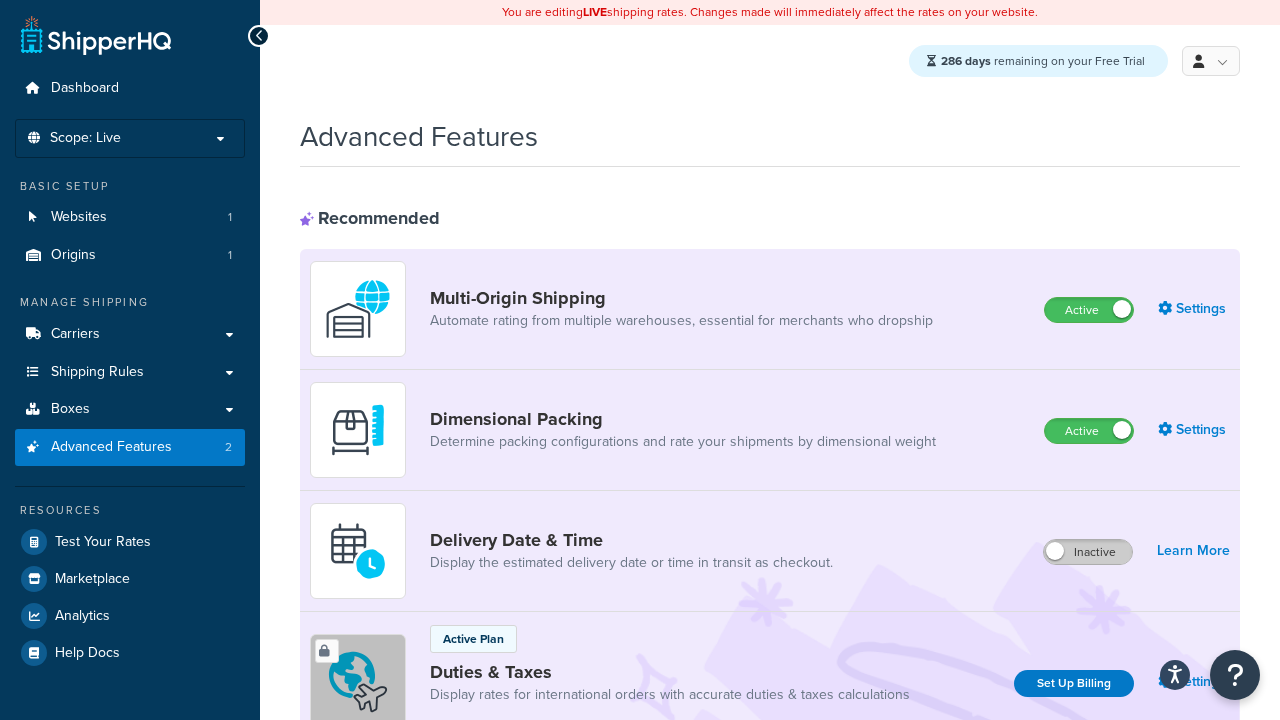 click on "Inactive" at bounding box center (1088, 552) 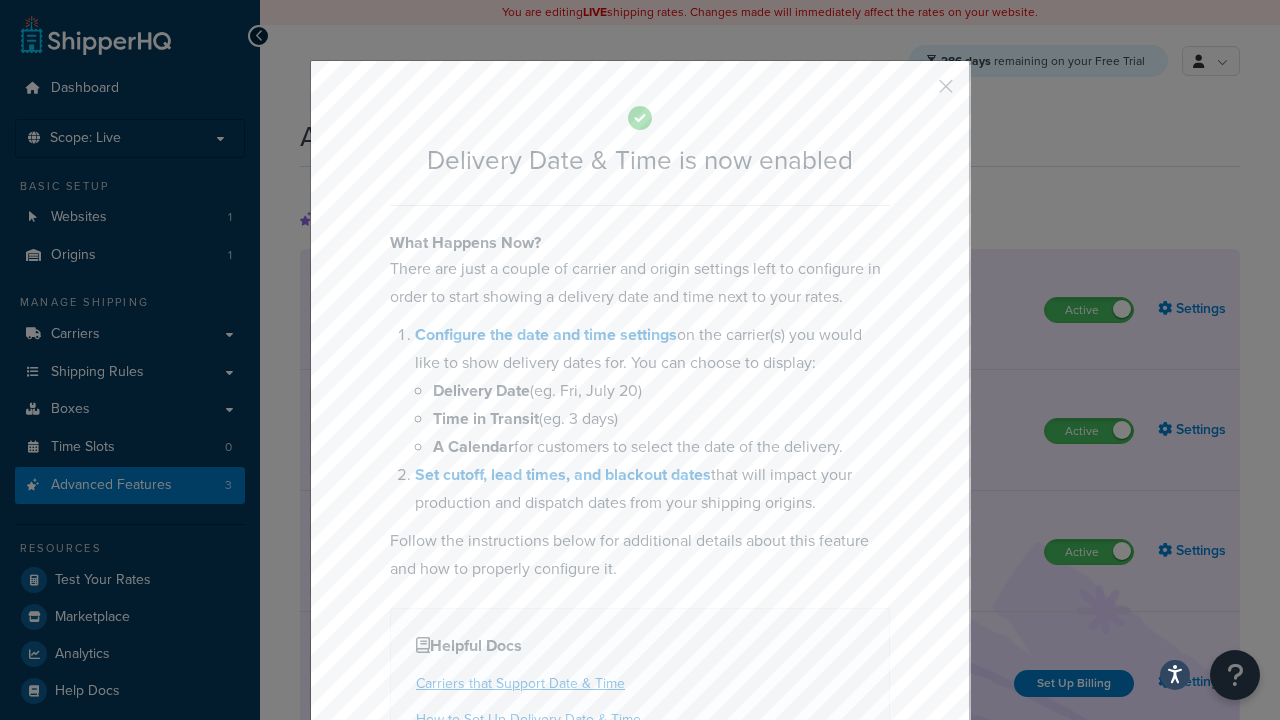 click at bounding box center [916, 93] 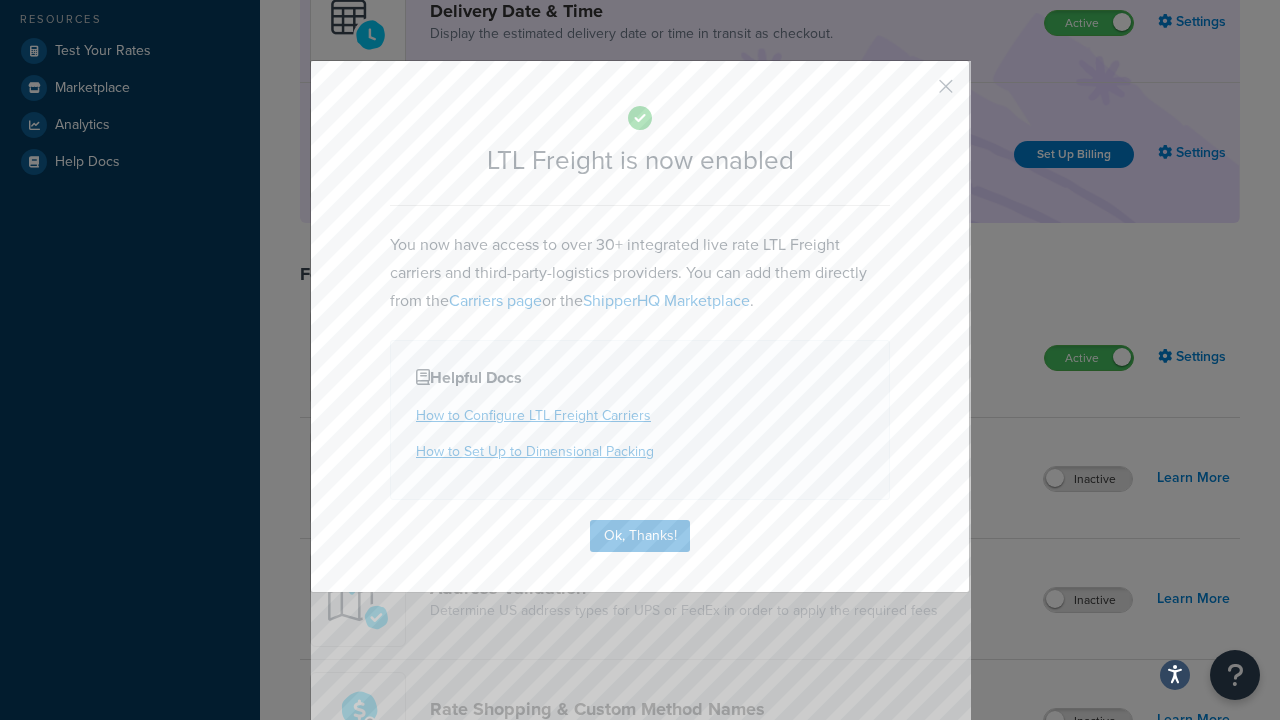click at bounding box center [916, 93] 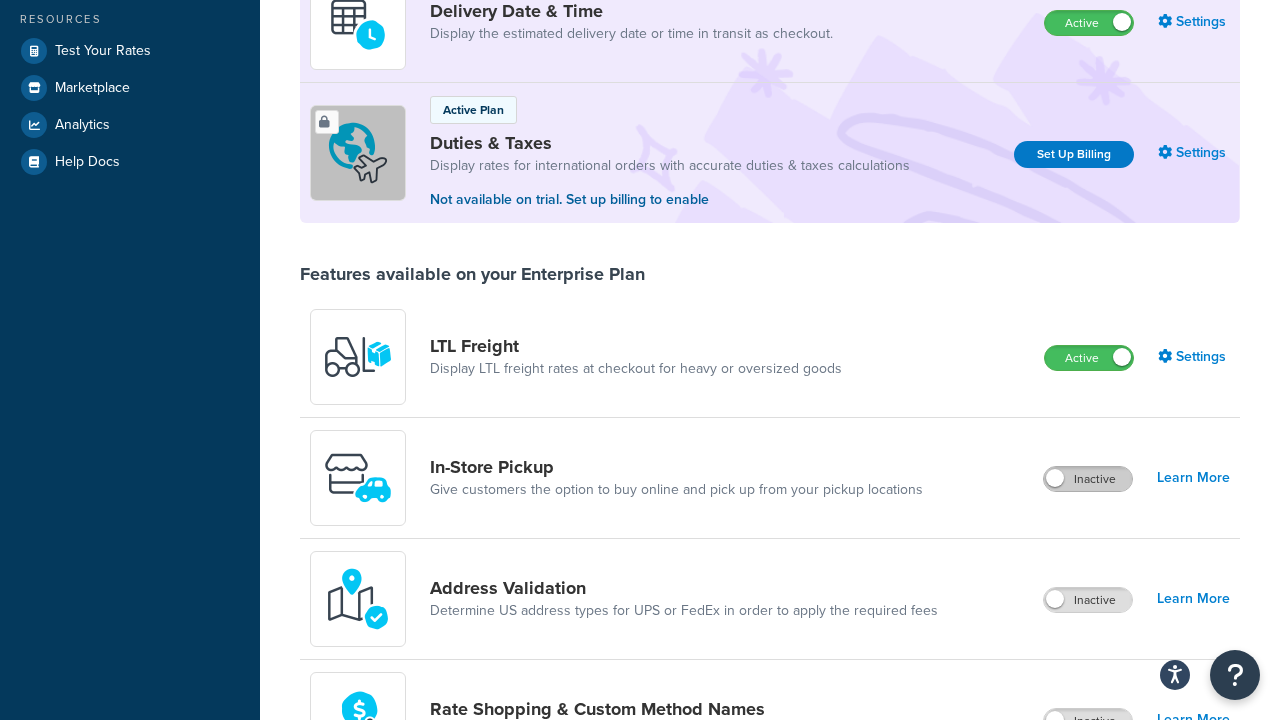 click on "Inactive" at bounding box center (1088, 479) 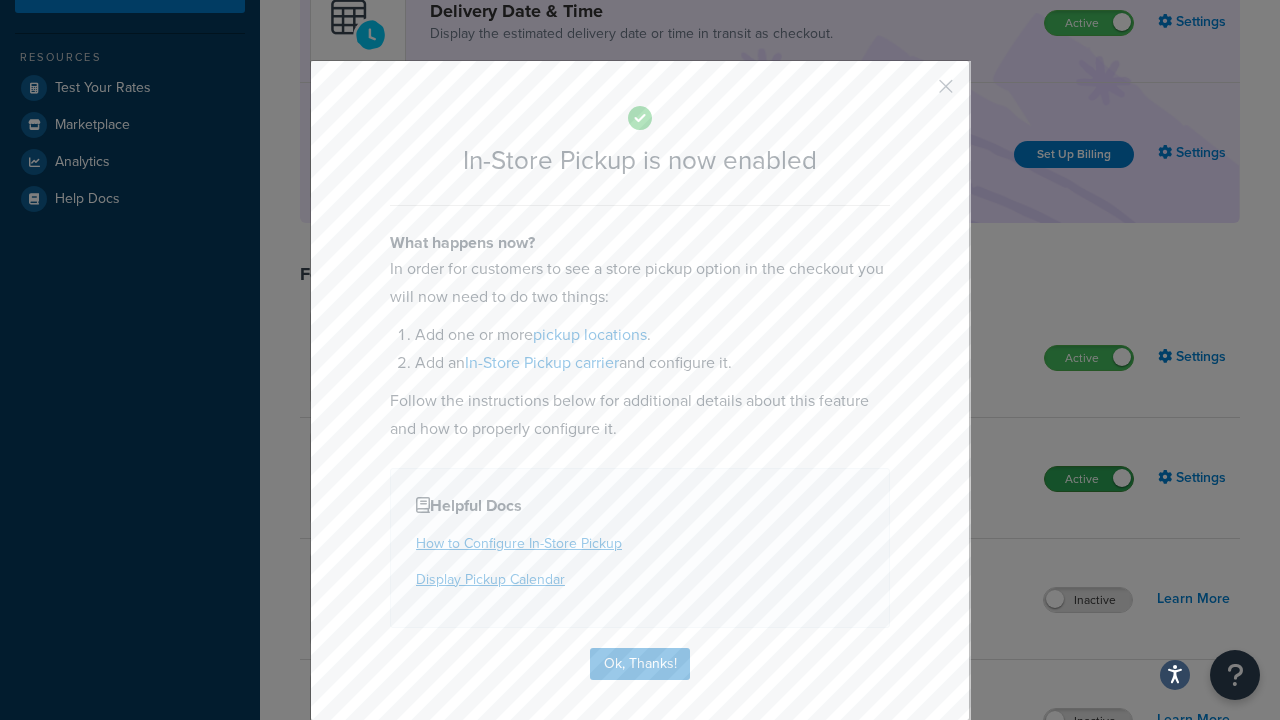 scroll, scrollTop: 567, scrollLeft: 0, axis: vertical 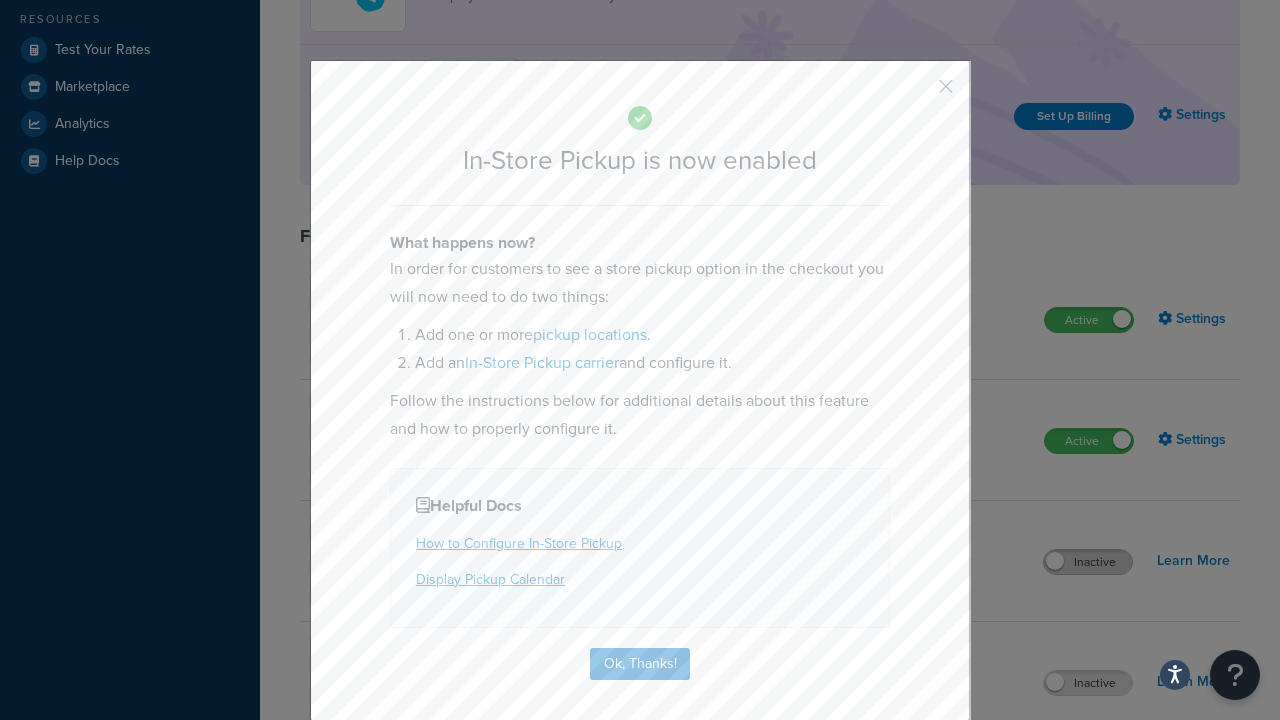 click at bounding box center [916, 93] 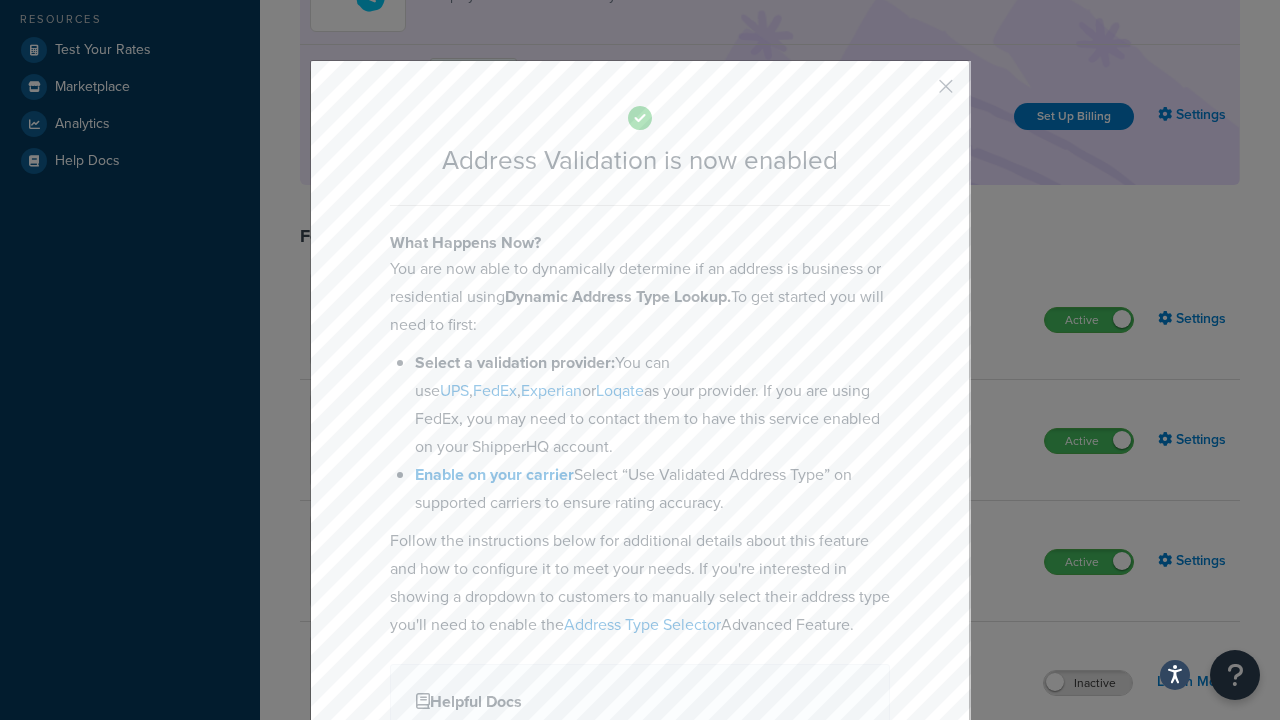 click at bounding box center (916, 93) 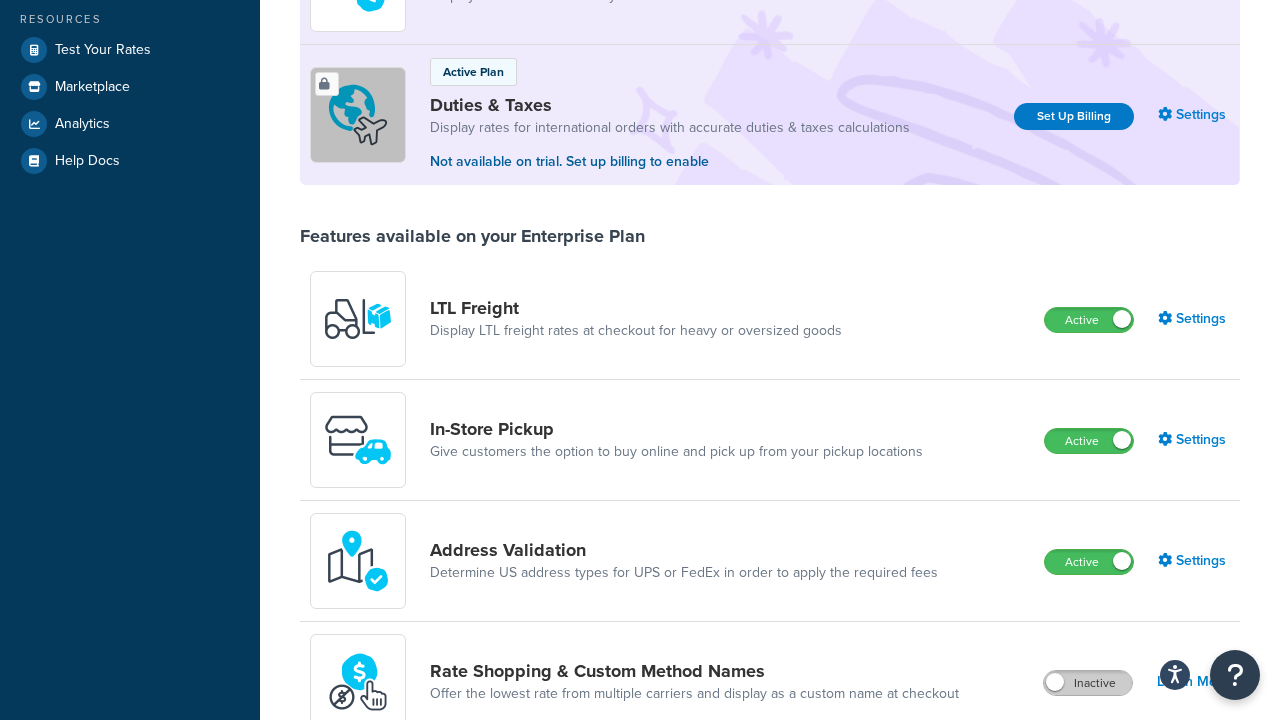 click on "Inactive" at bounding box center [1088, 683] 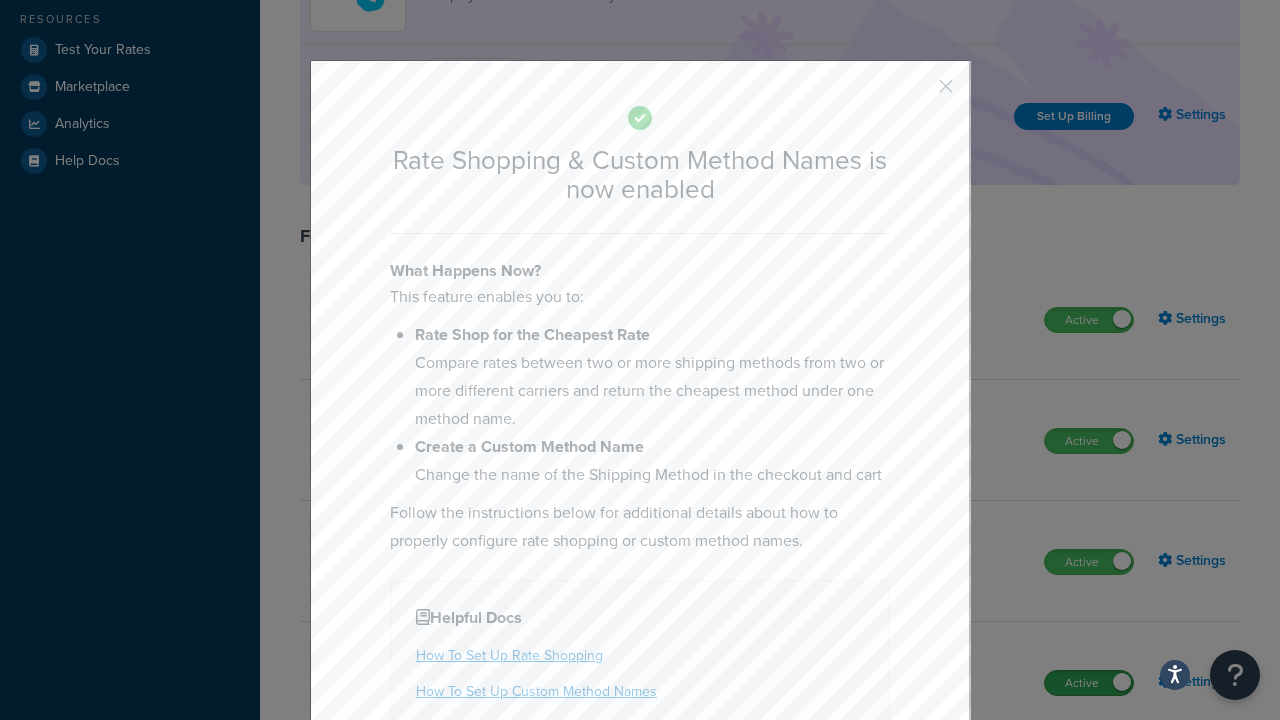 click at bounding box center (916, 93) 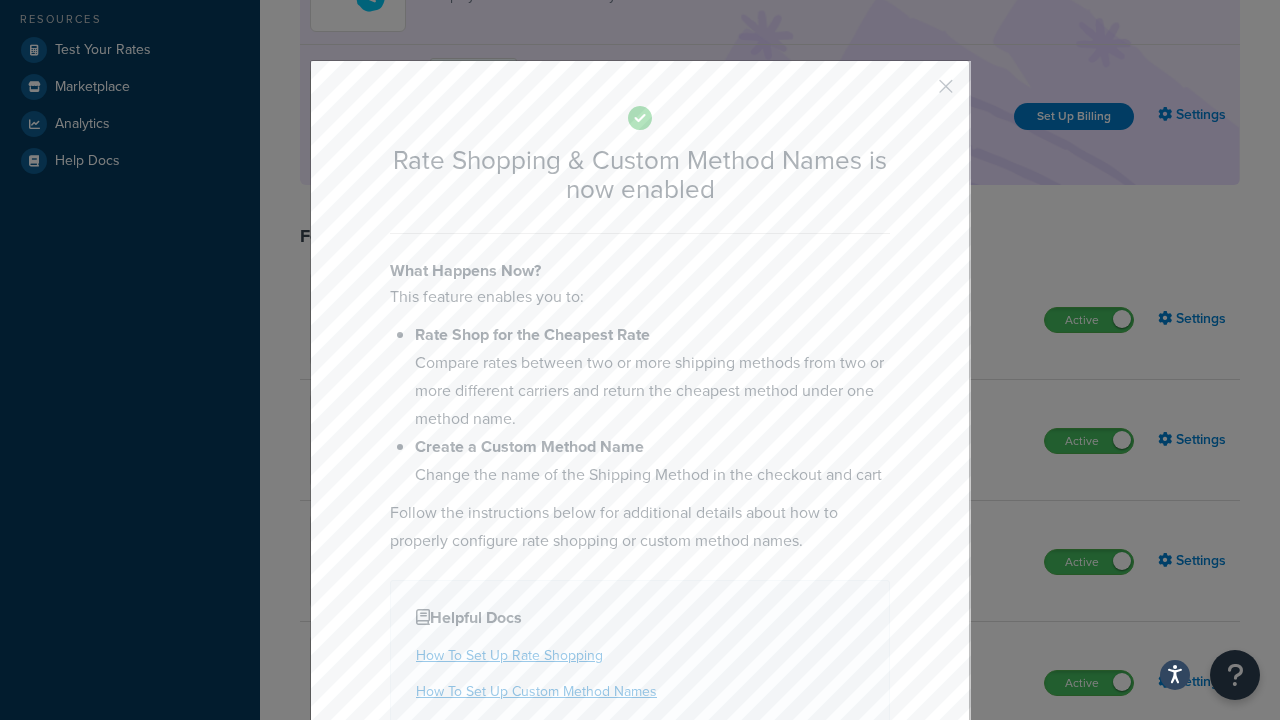 click on "Inactive" at bounding box center (1088, 804) 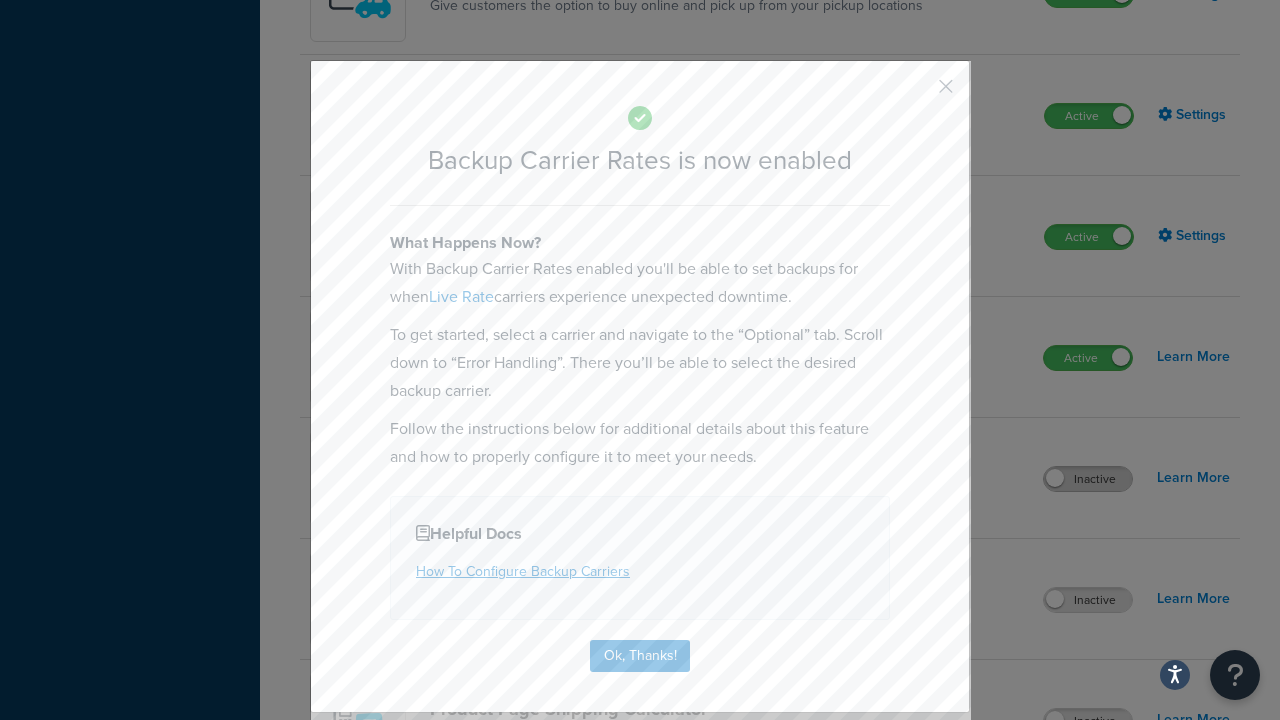 click at bounding box center (916, 93) 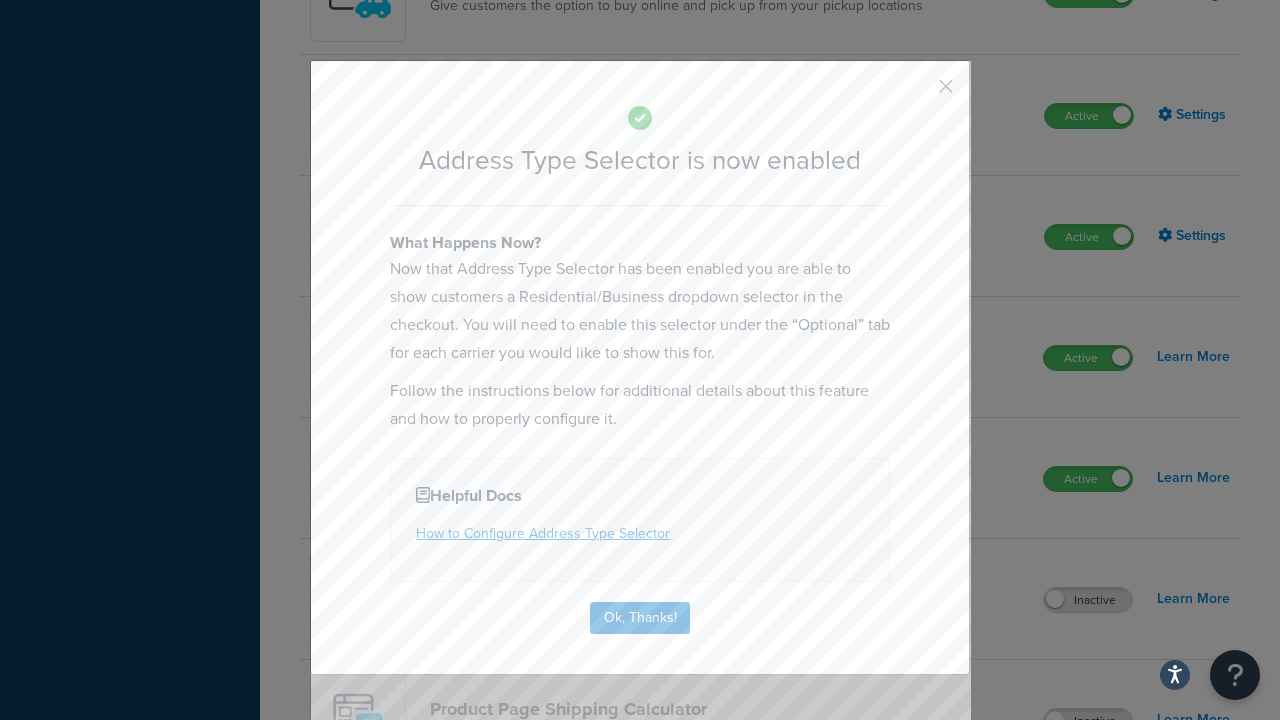 click at bounding box center (916, 93) 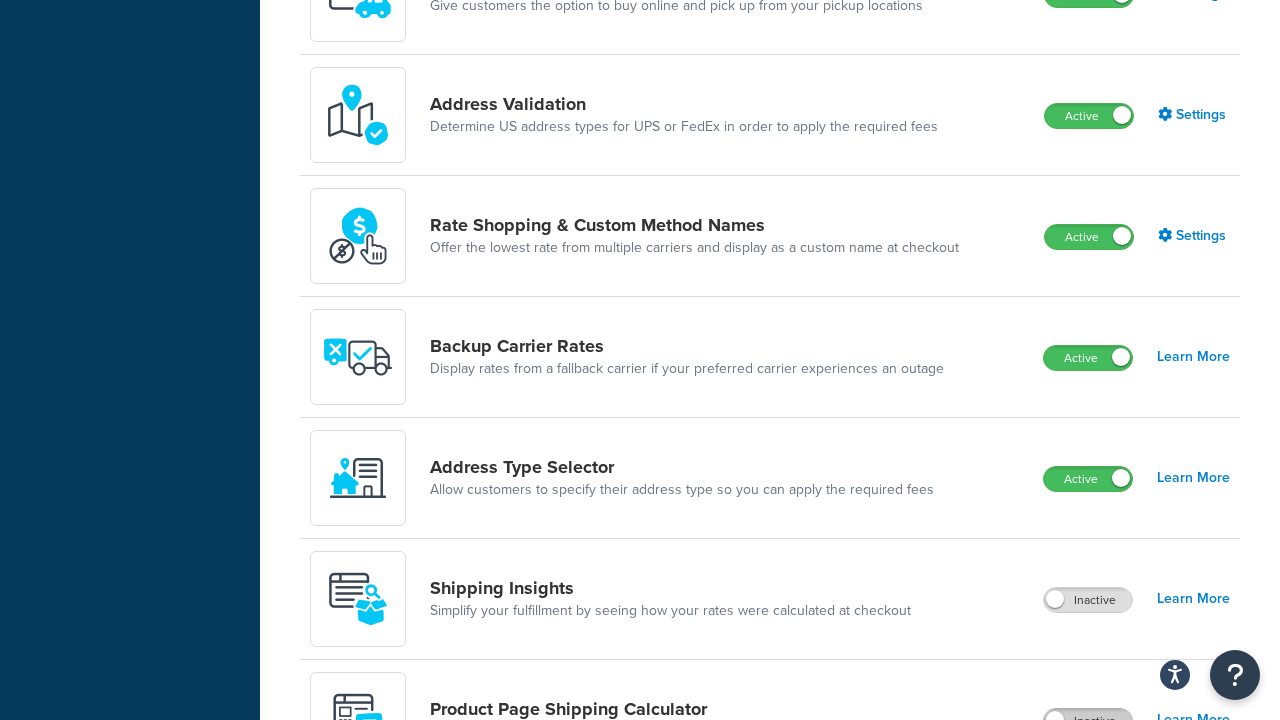 click on "Inactive" at bounding box center (1088, 721) 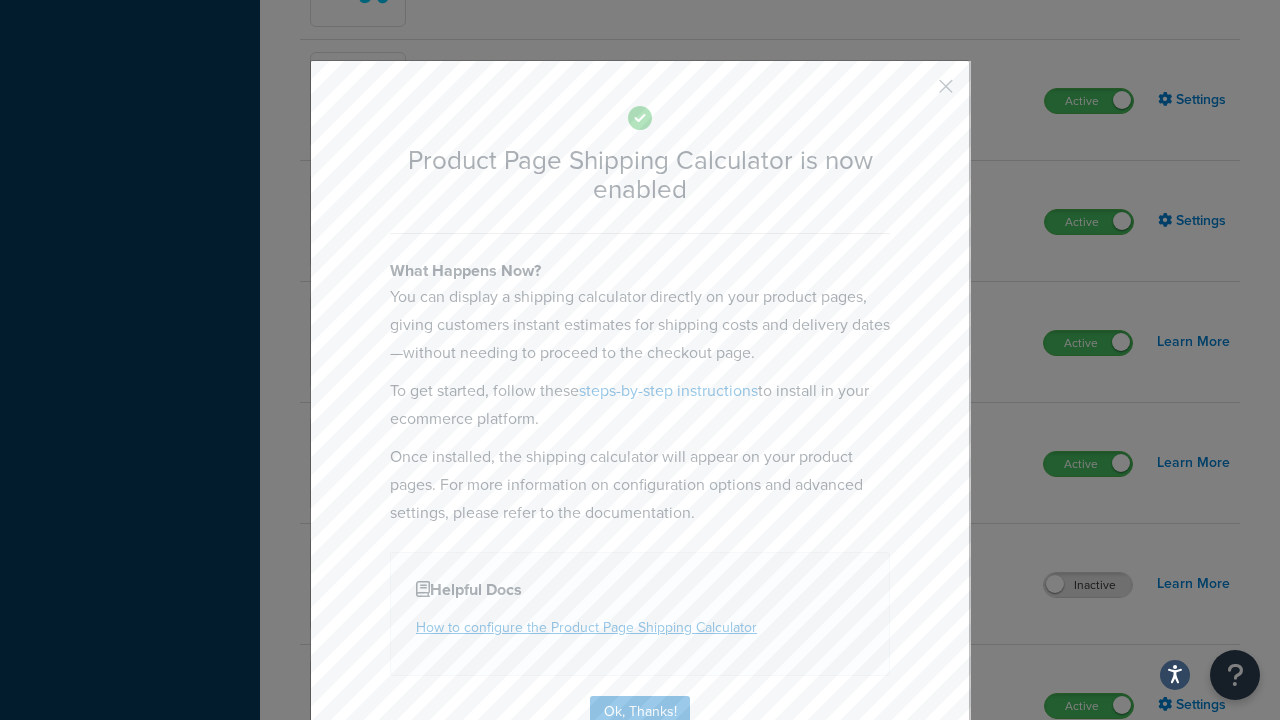 click at bounding box center (916, 93) 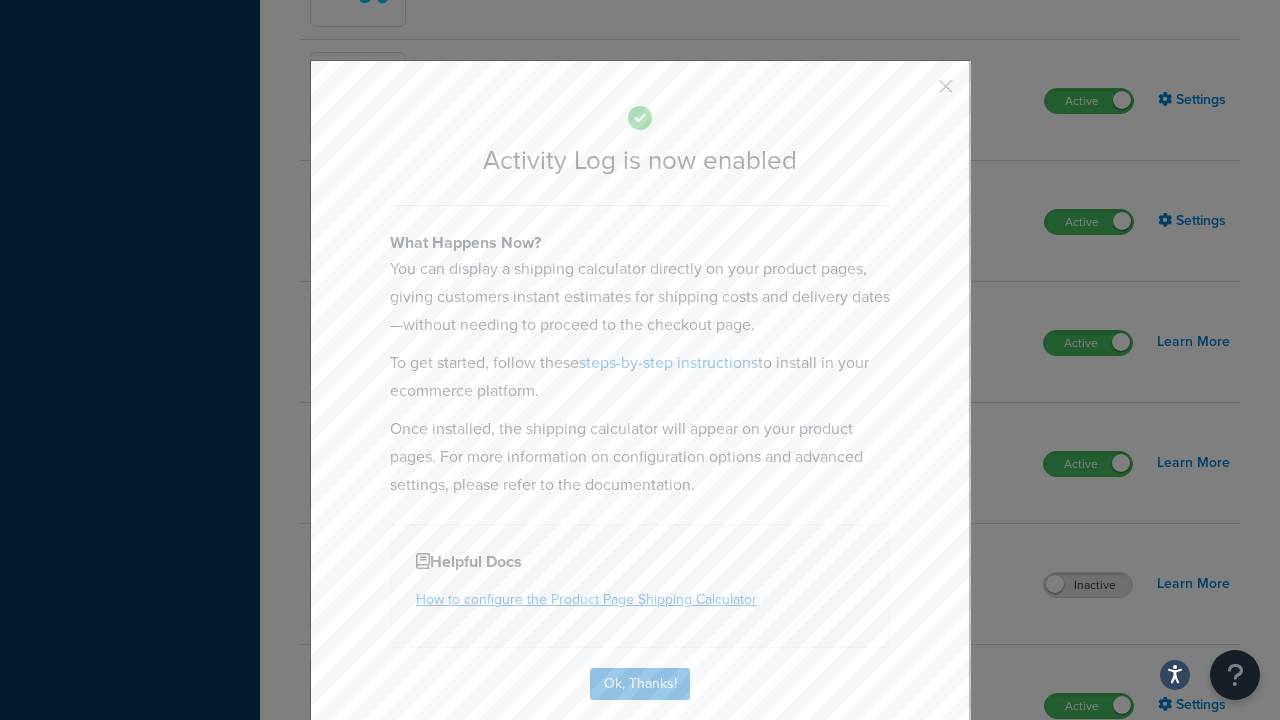 scroll, scrollTop: 1497, scrollLeft: 0, axis: vertical 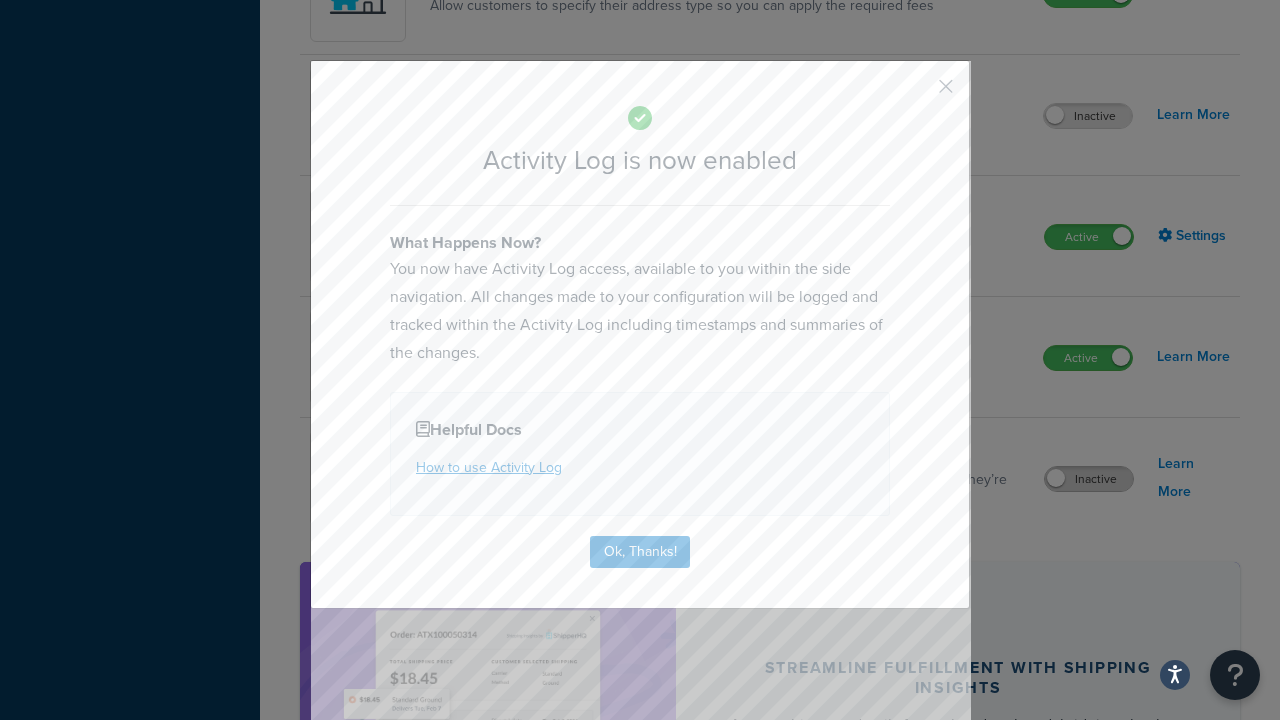 click at bounding box center [916, 93] 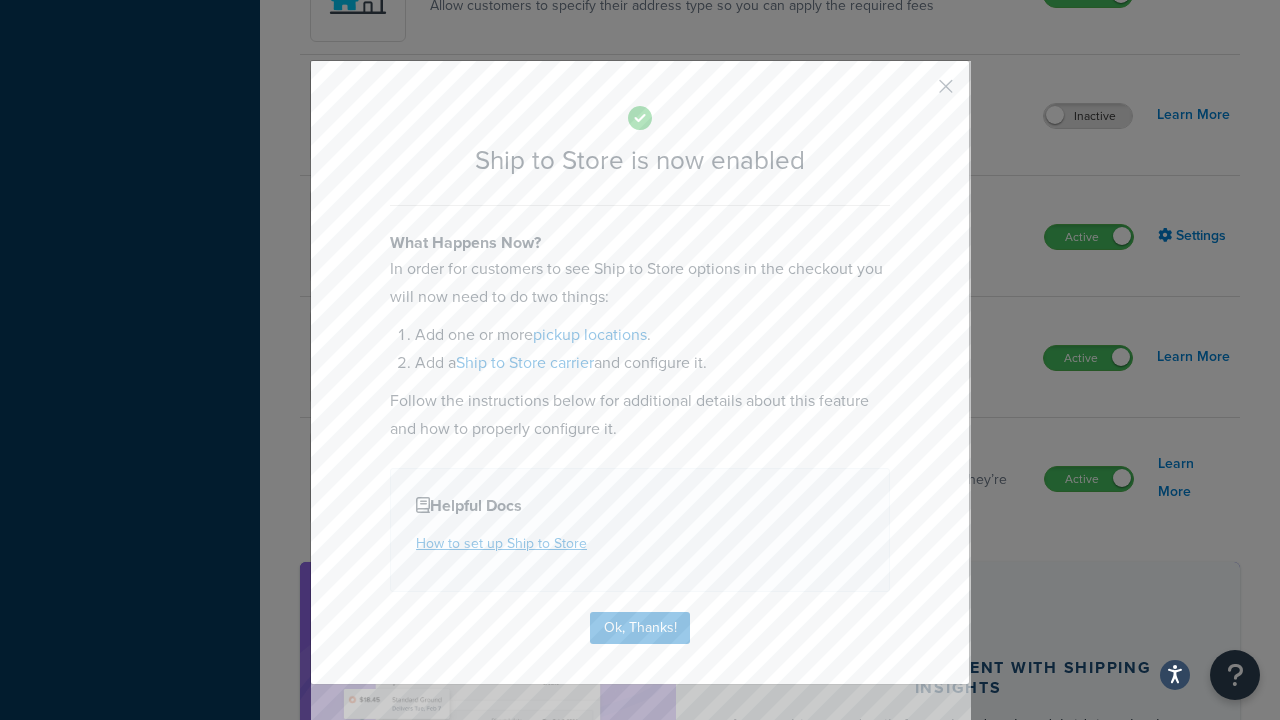 click at bounding box center (916, 93) 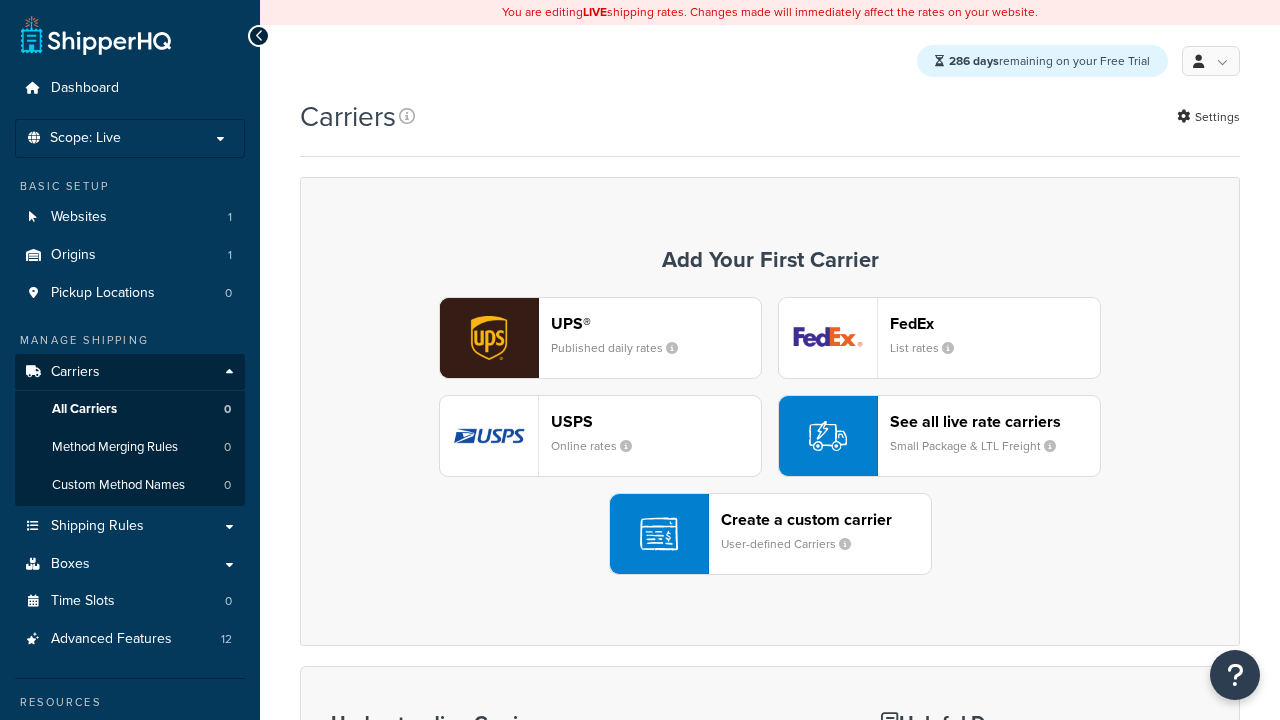 scroll, scrollTop: 0, scrollLeft: 0, axis: both 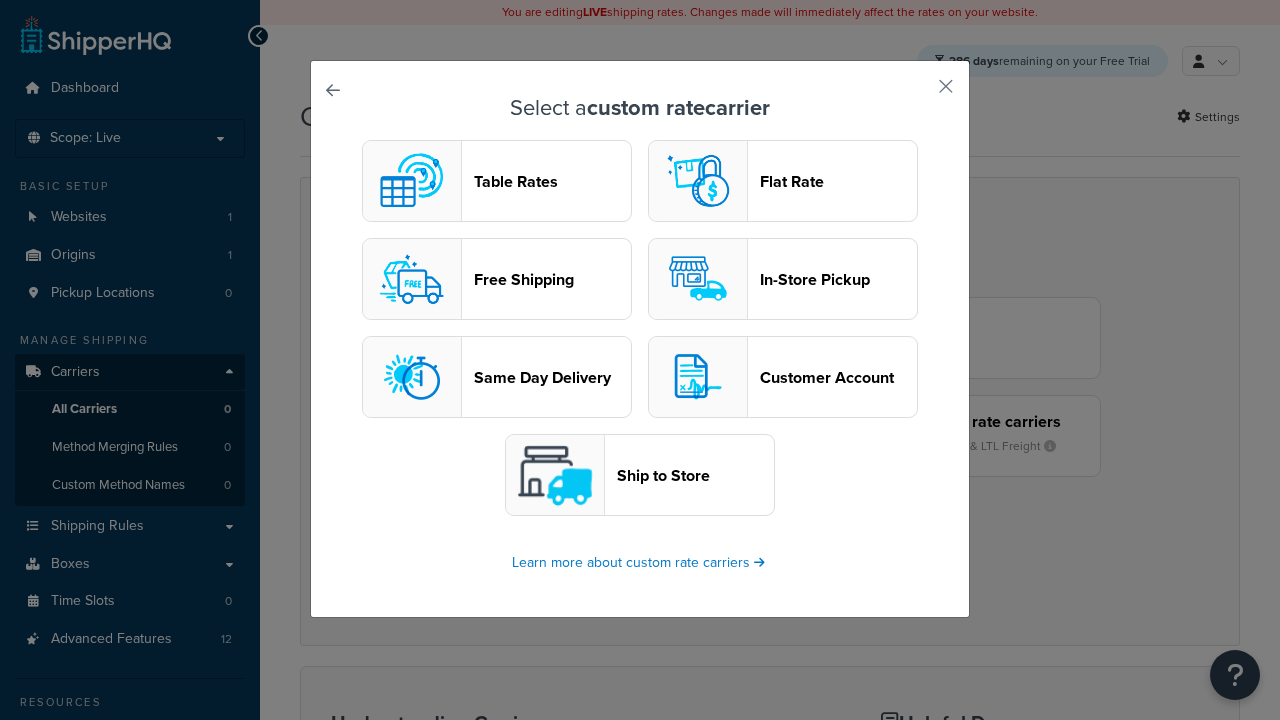 click on "In-Store Pickup" at bounding box center (838, 279) 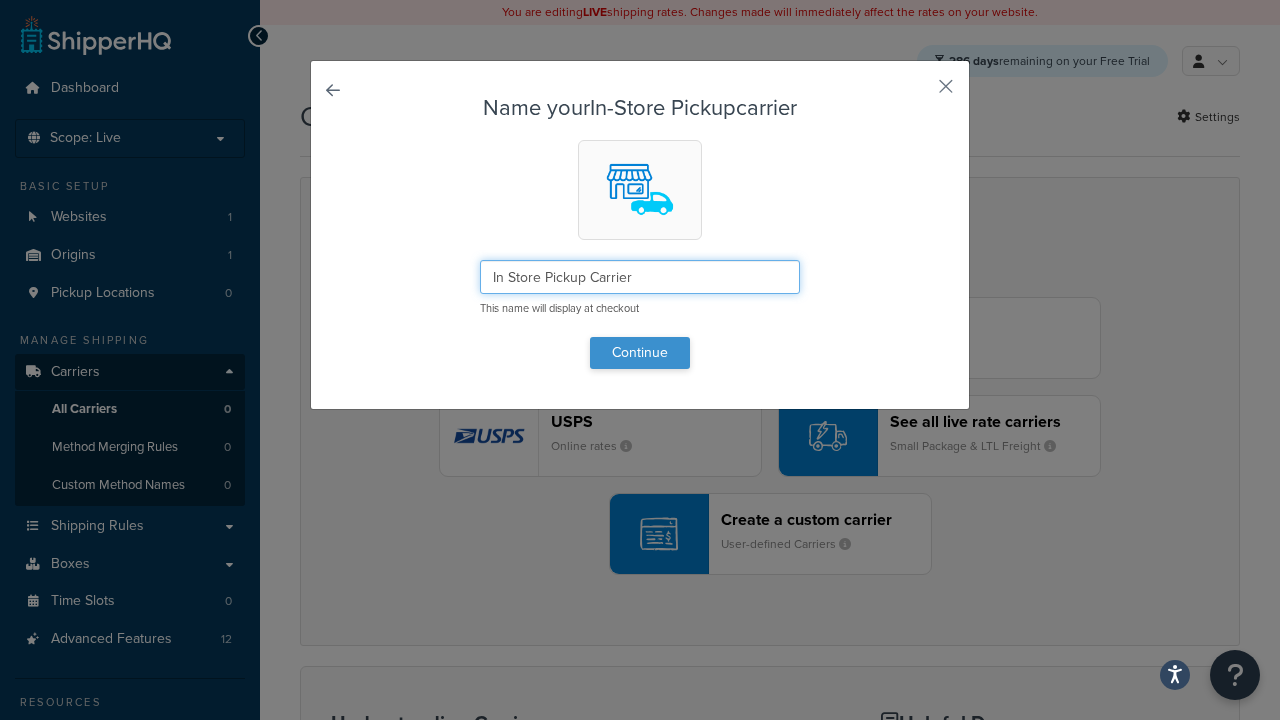 type on "In Store Pickup Carrier" 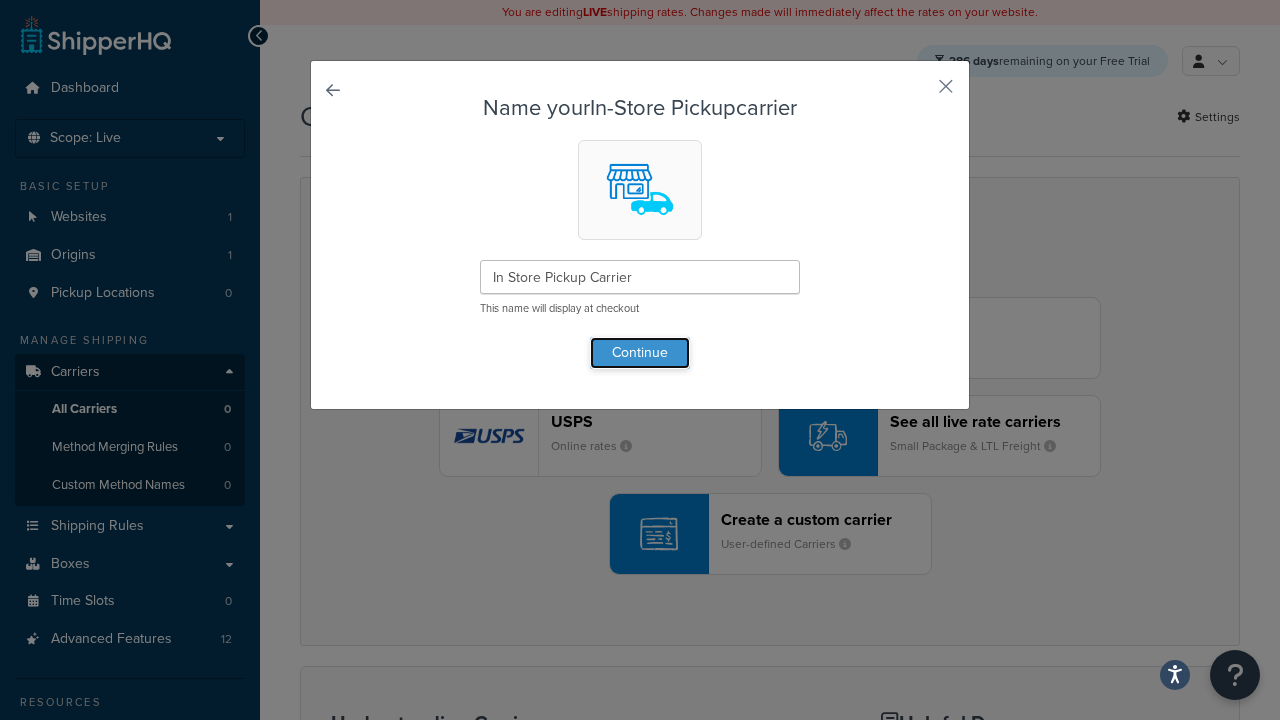 click on "Continue" at bounding box center [640, 353] 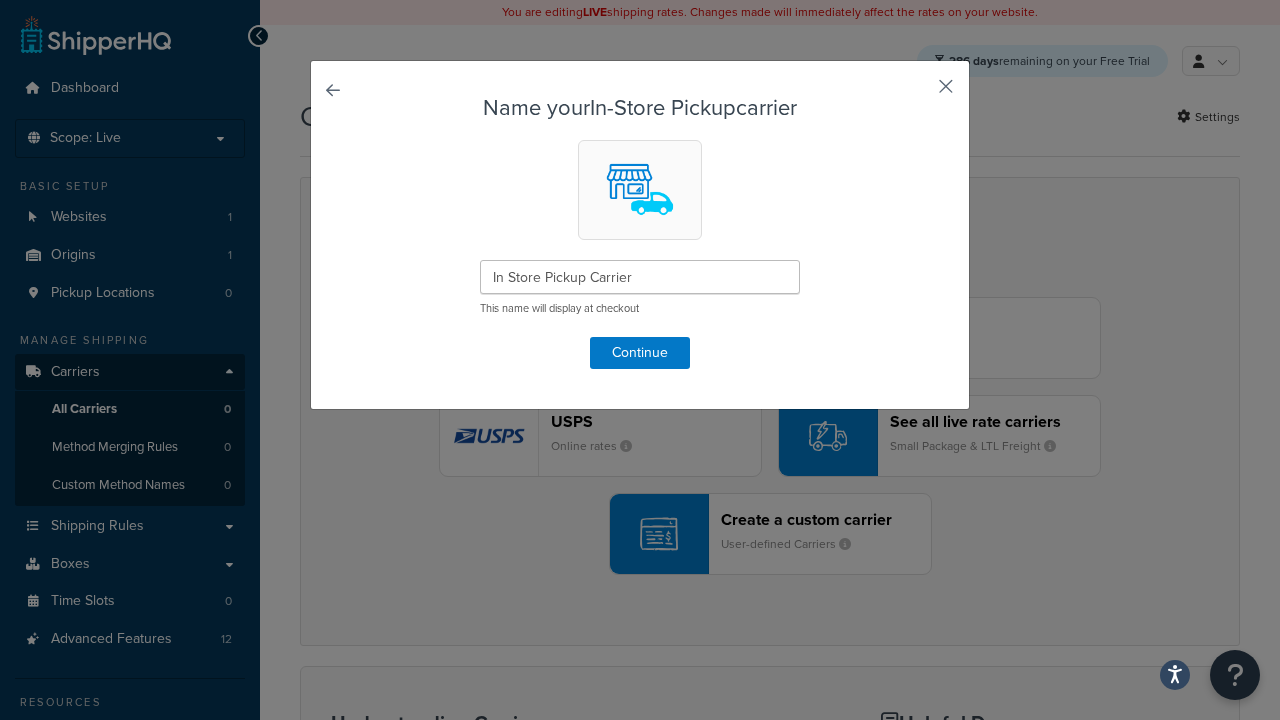 click at bounding box center (916, 93) 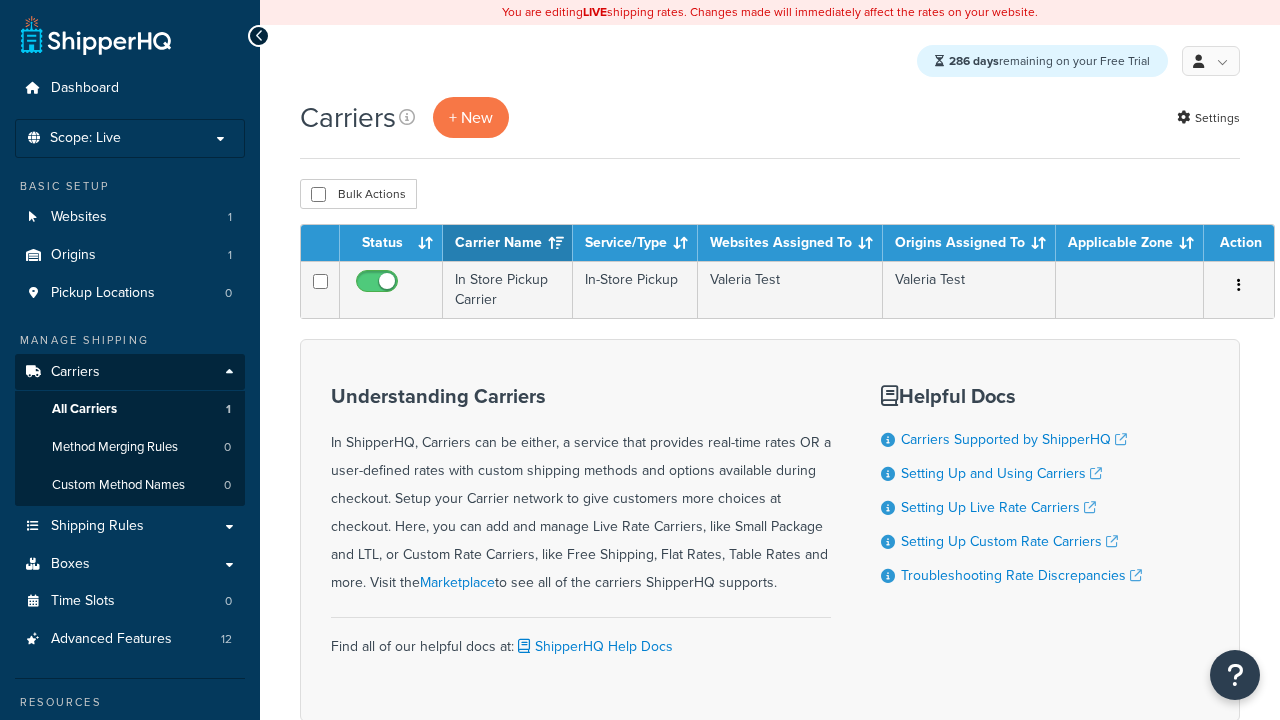 scroll, scrollTop: 0, scrollLeft: 0, axis: both 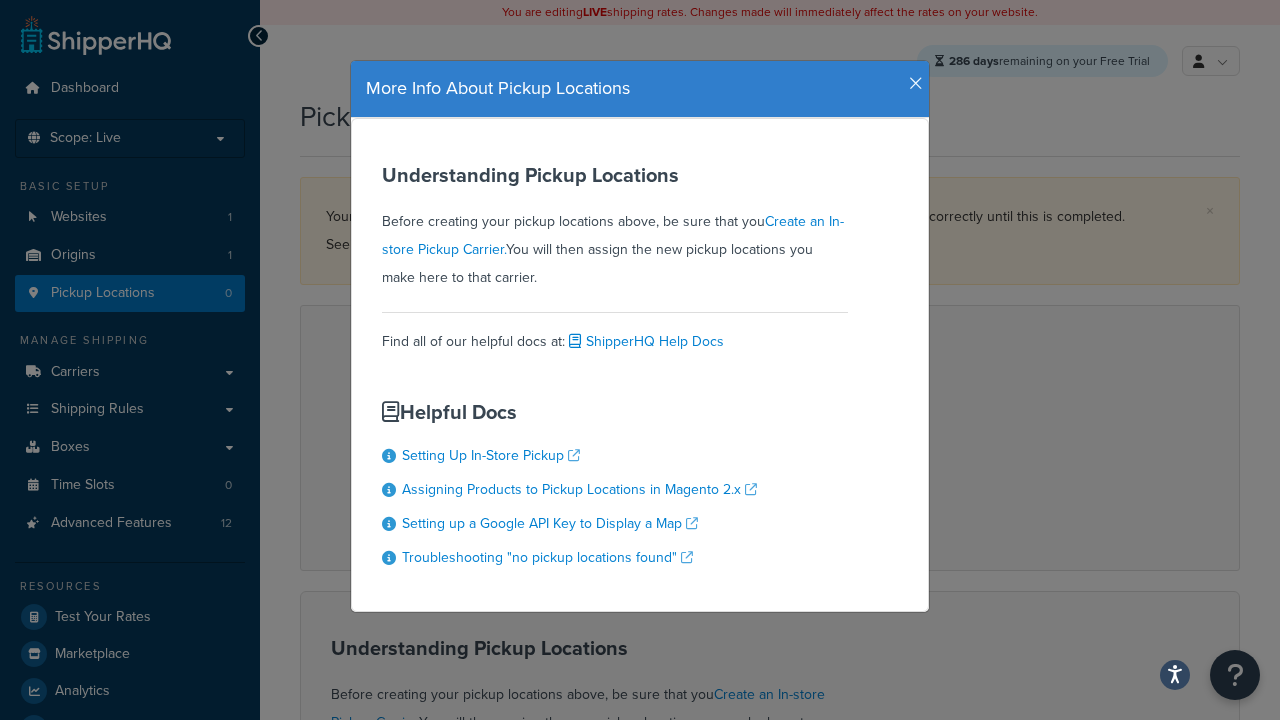 click at bounding box center (916, 84) 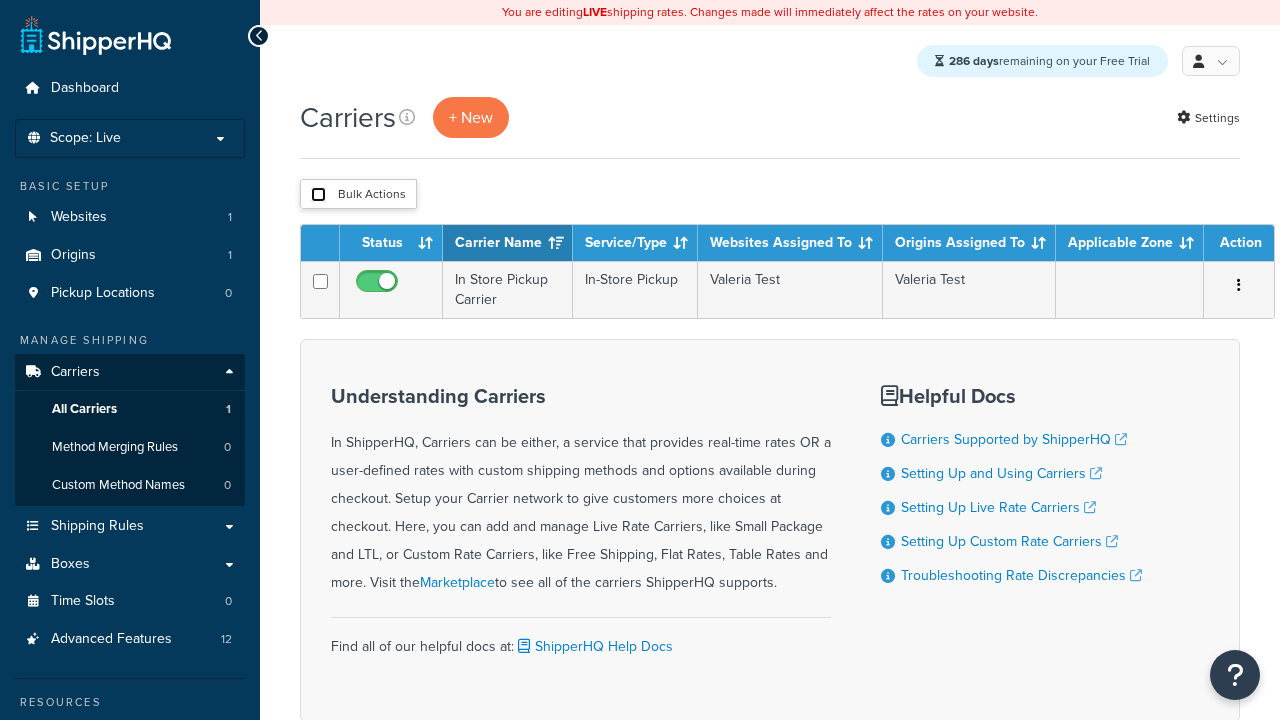 click at bounding box center (318, 194) 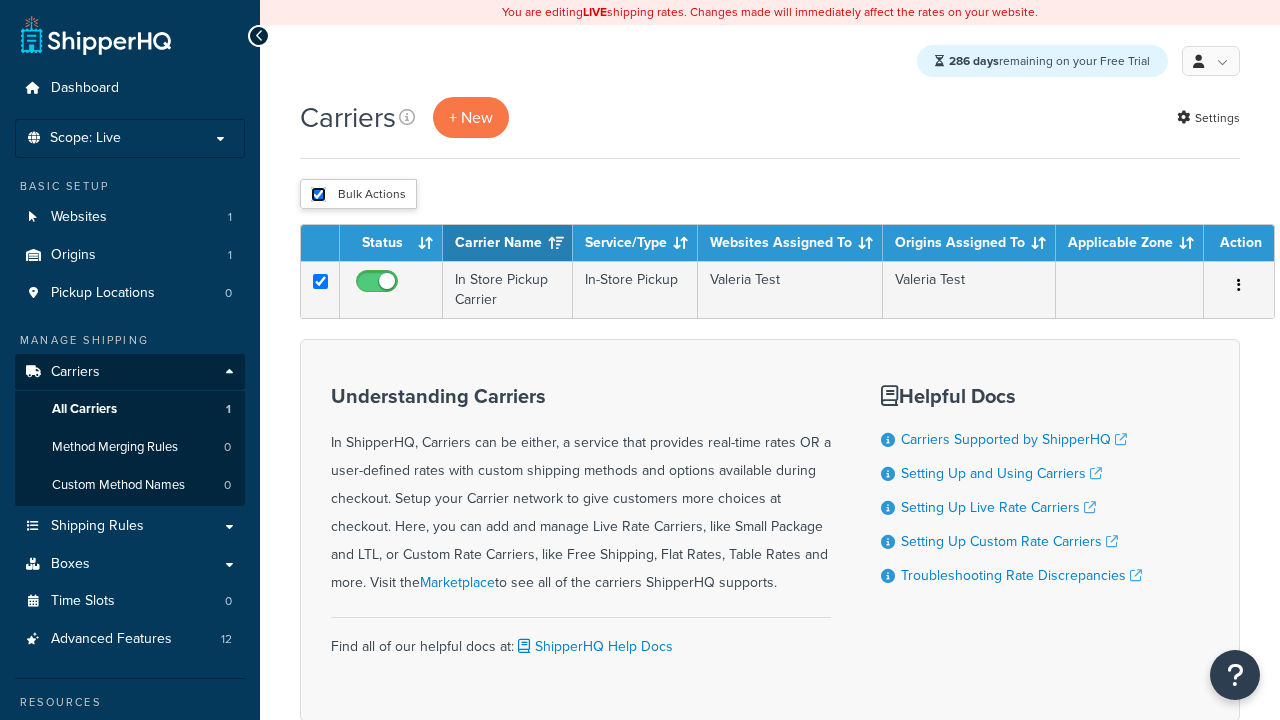 checkbox on "true" 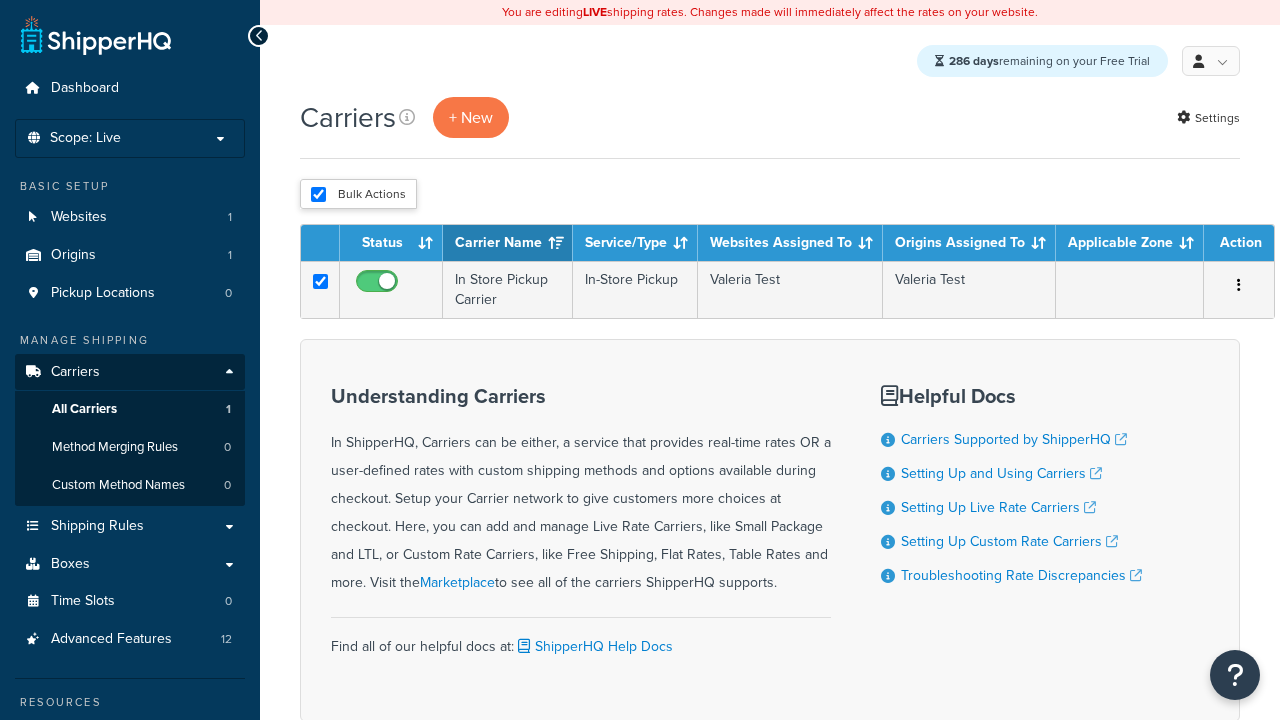 click on "Delete" at bounding box center (0, 0) 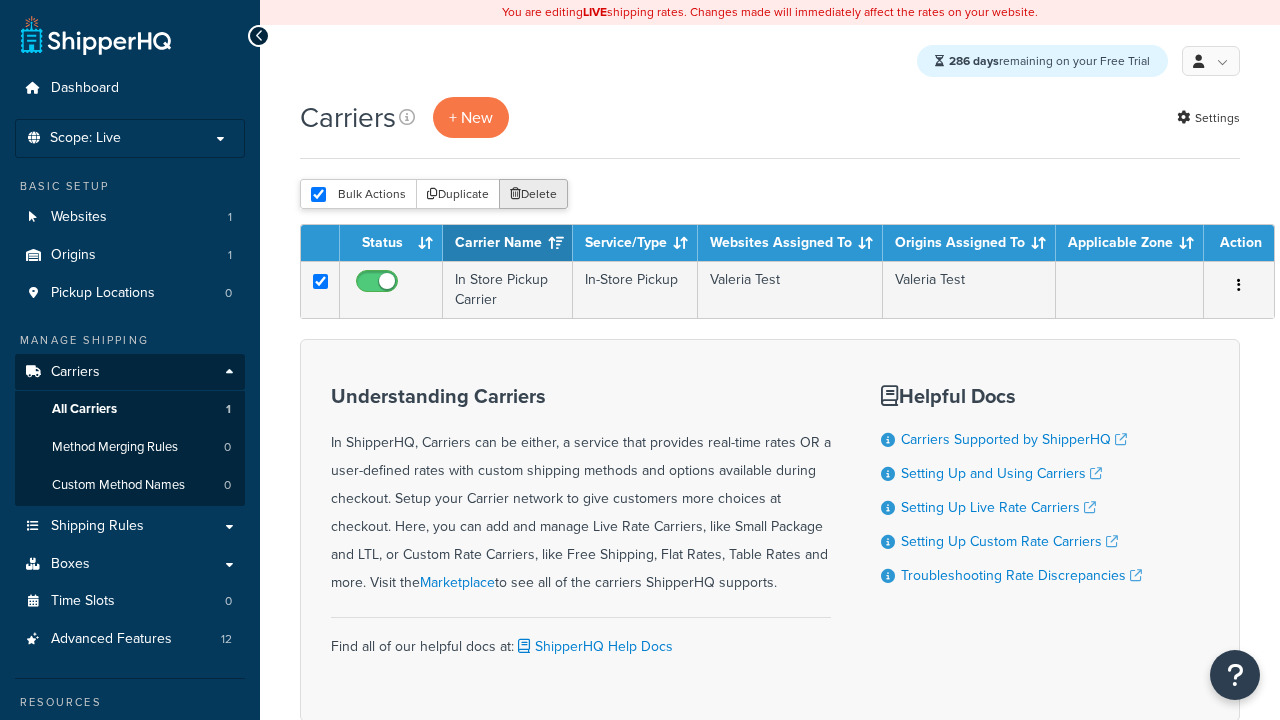scroll, scrollTop: 0, scrollLeft: 0, axis: both 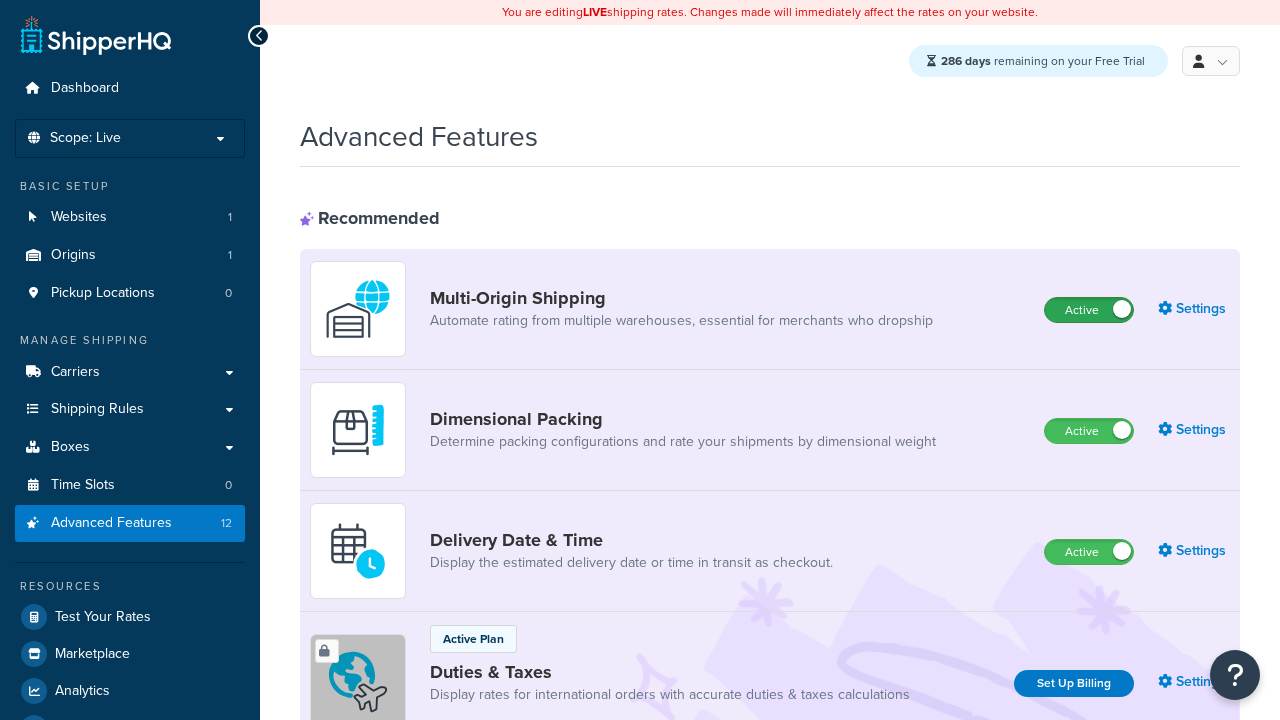 click on "Active" at bounding box center (1089, 310) 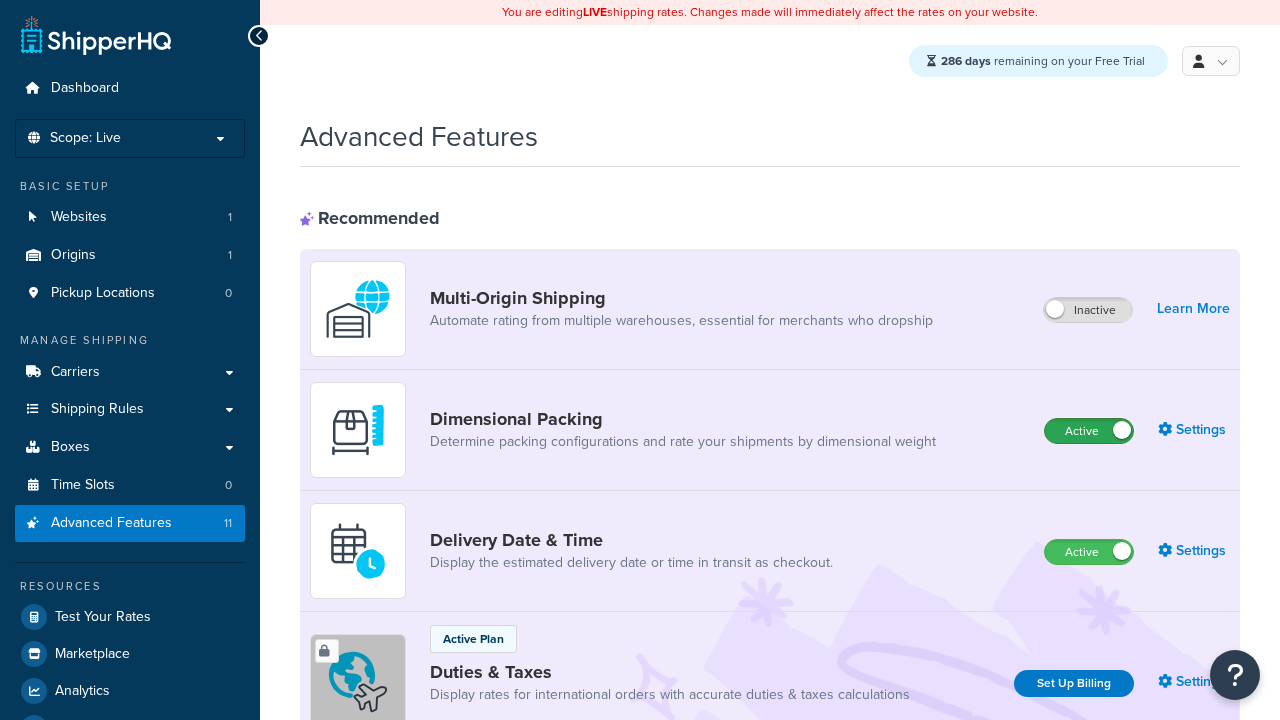click on "Active" at bounding box center [1089, 431] 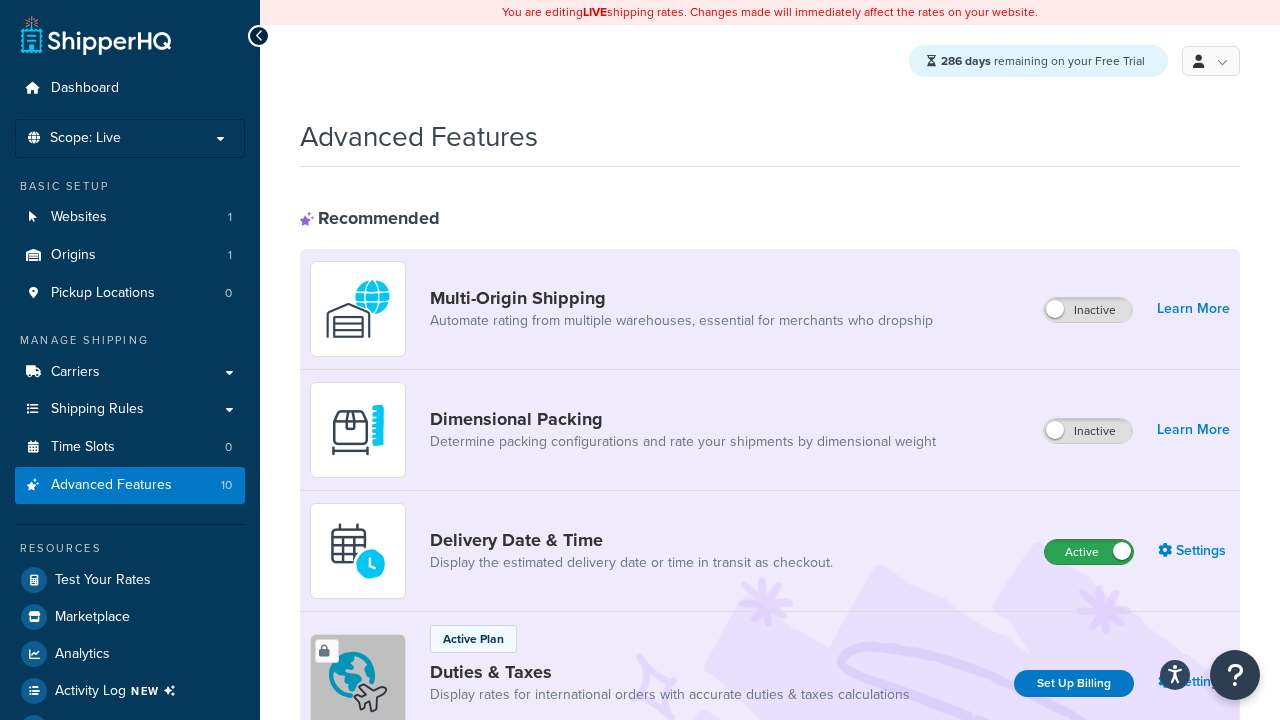 click on "Active" at bounding box center [1089, 552] 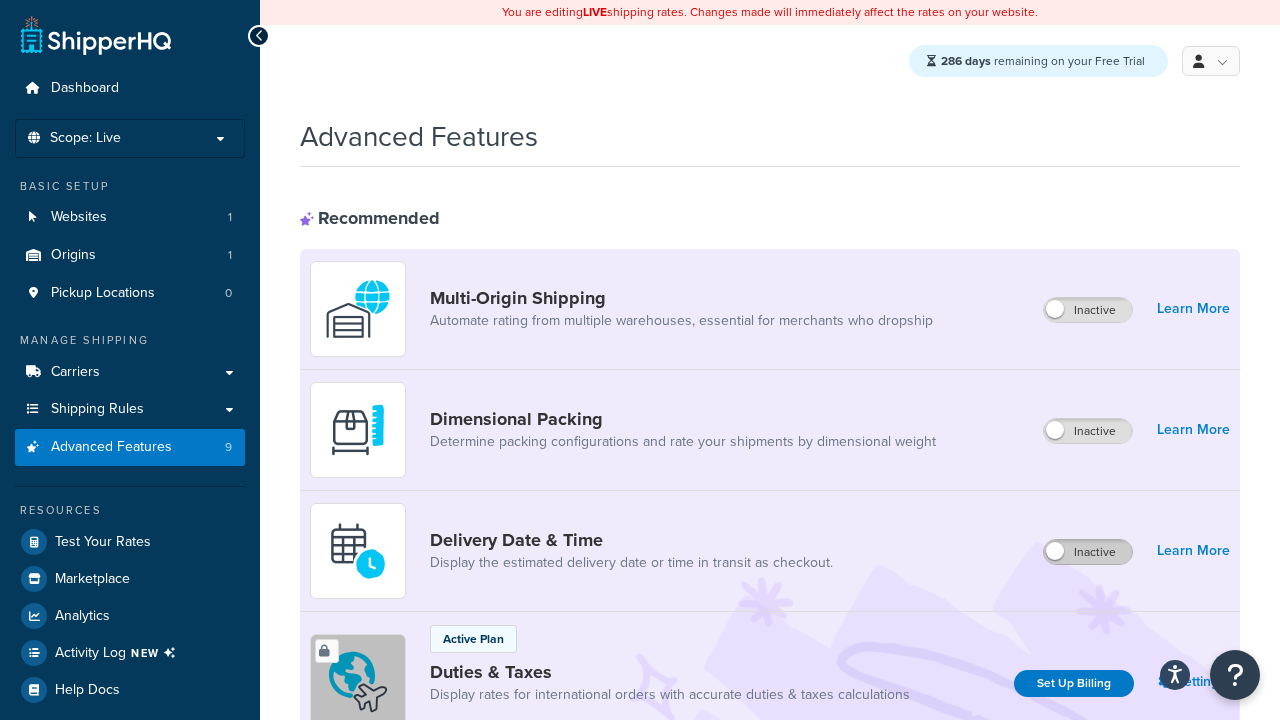 click on "Active" at bounding box center (1089, 887) 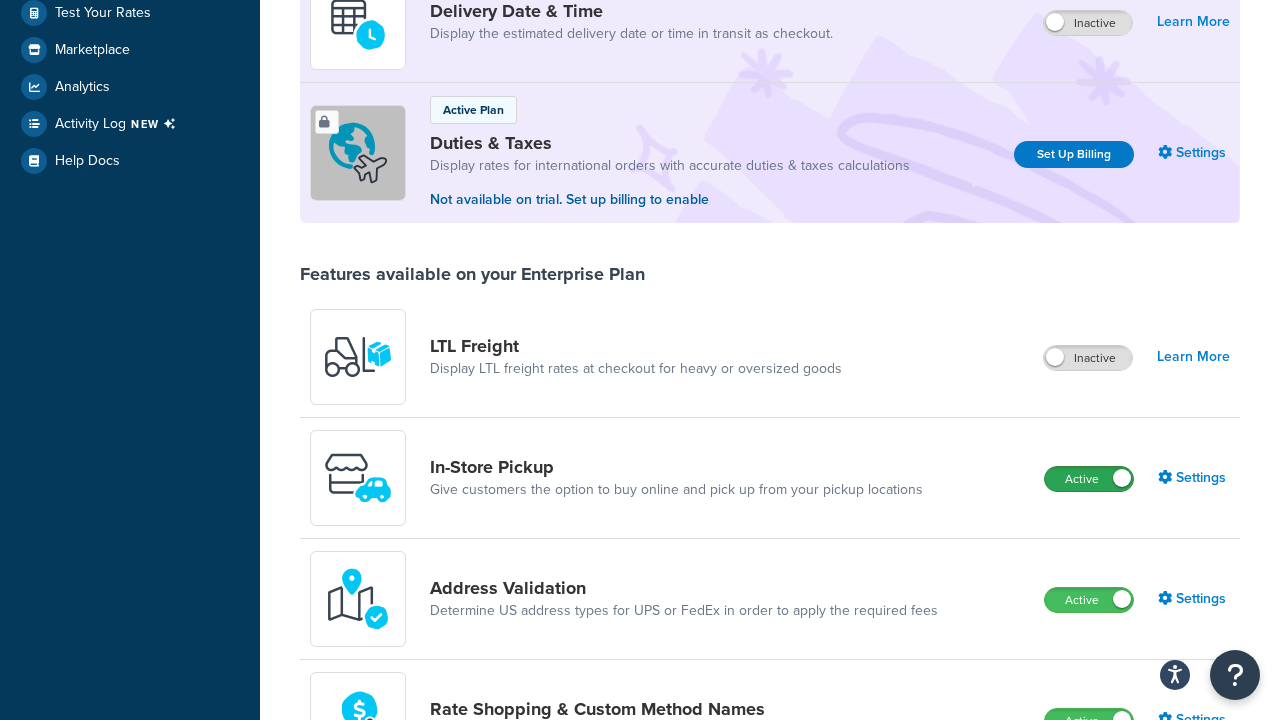 click on "Active" at bounding box center (1089, 479) 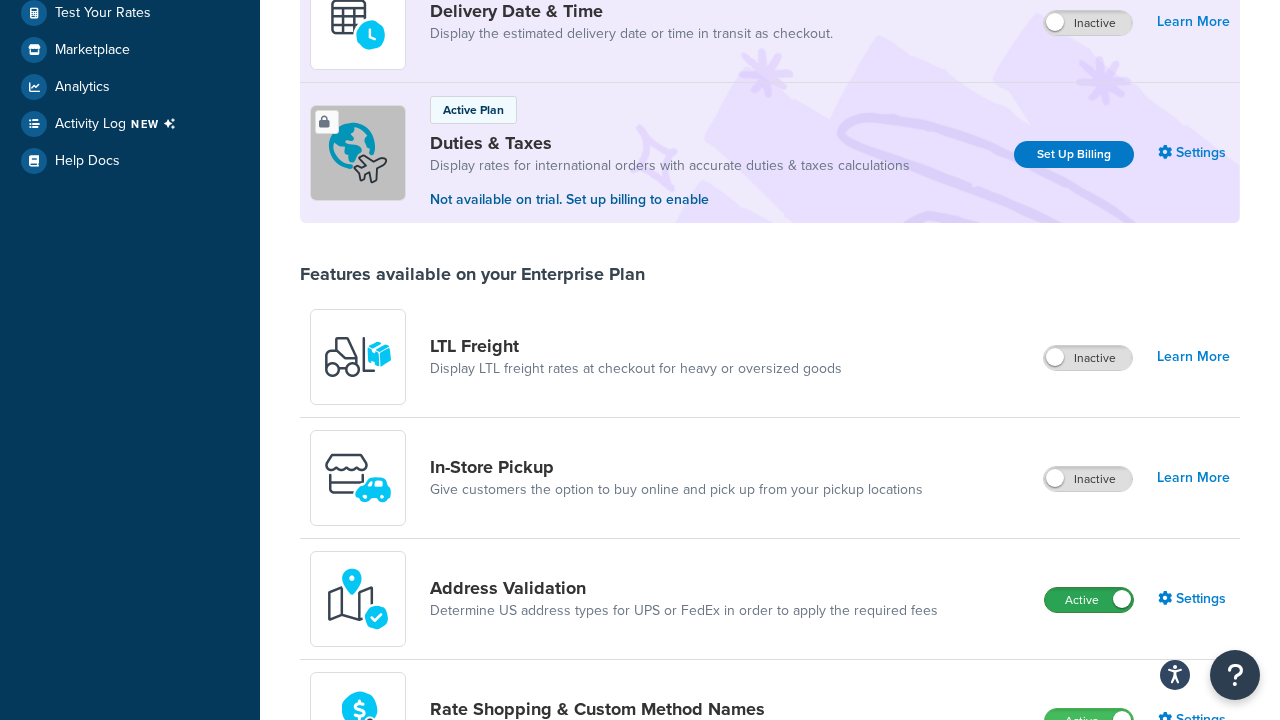 click on "Active" at bounding box center (1089, 600) 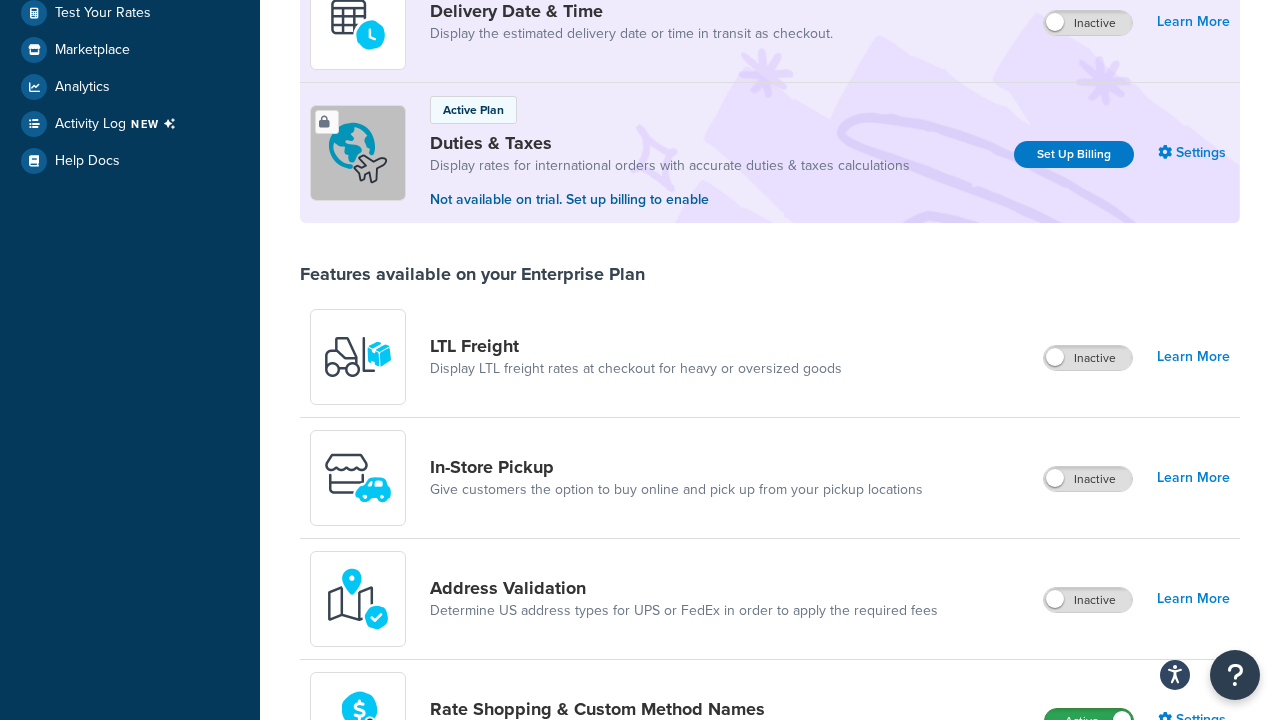 click on "Active" at bounding box center (1089, 721) 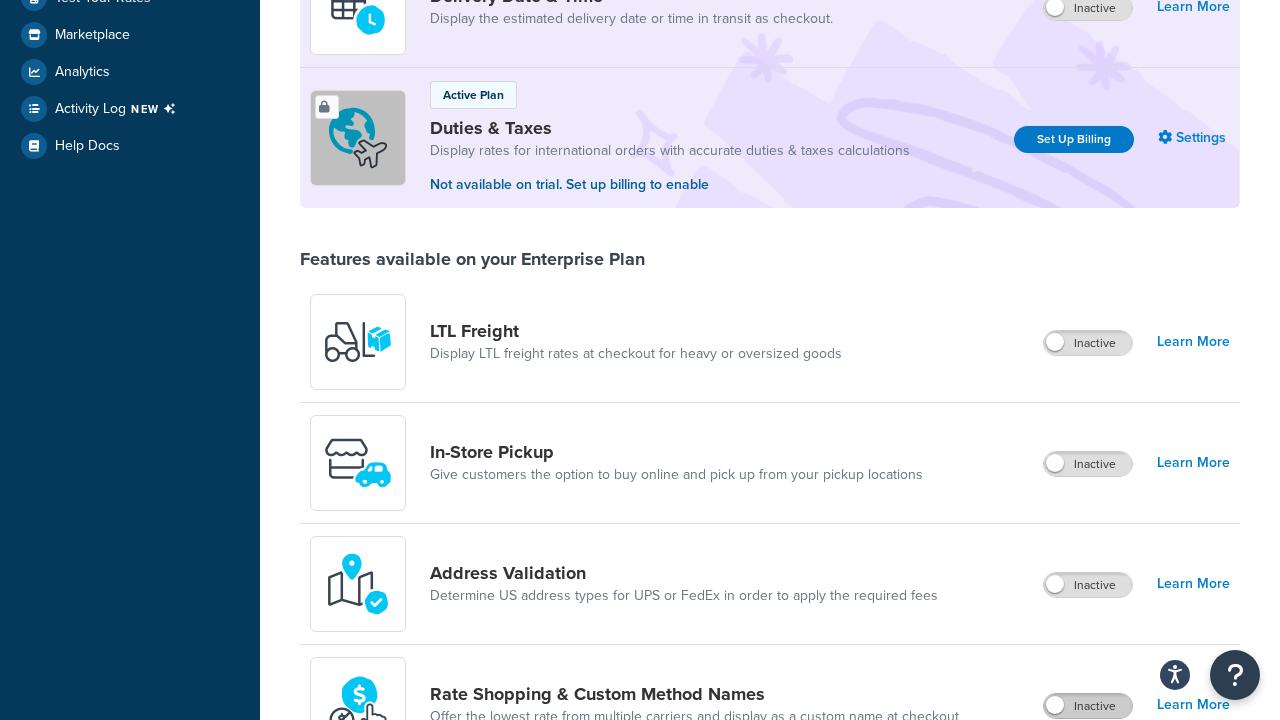 click on "Active" at bounding box center (1088, 827) 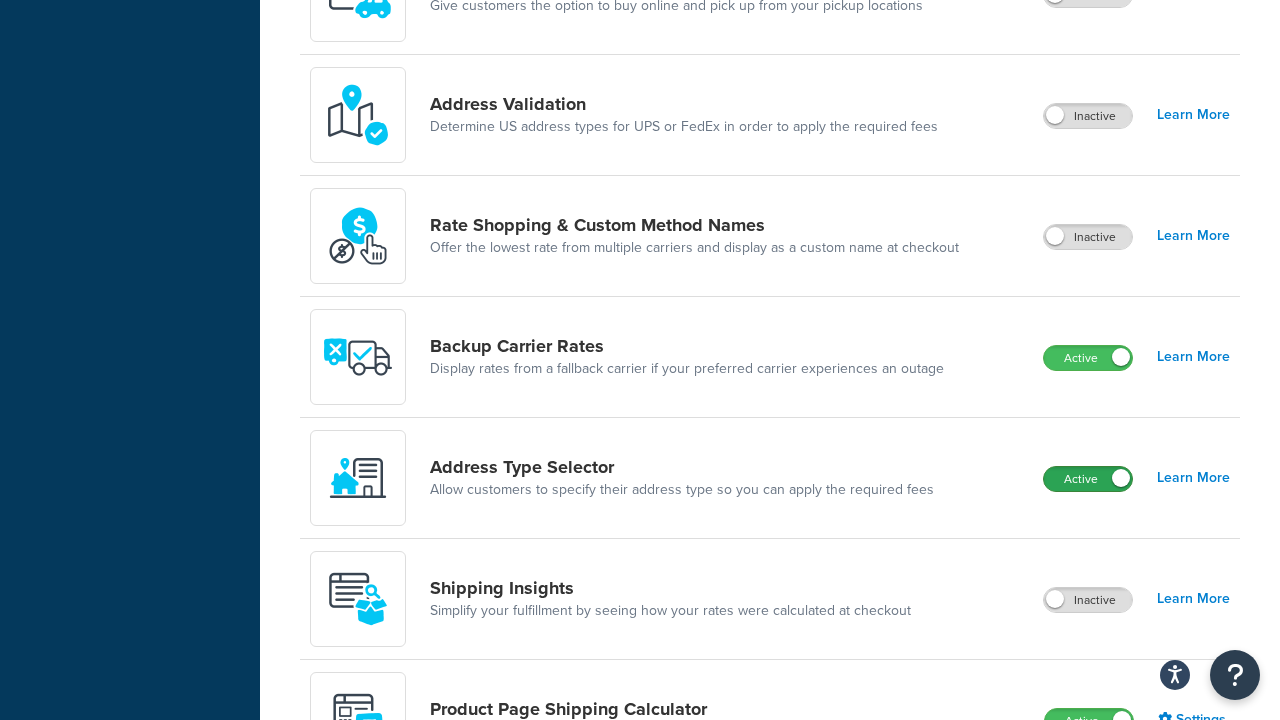 click on "Active" at bounding box center [1088, 479] 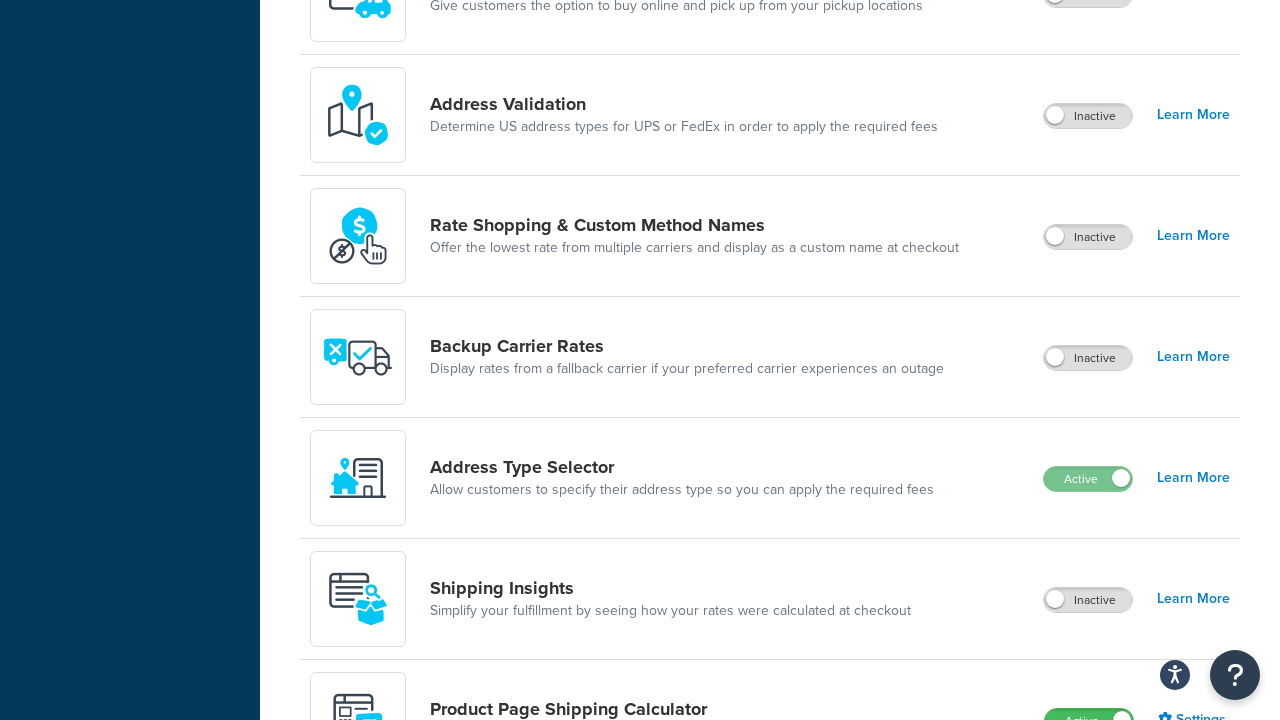 click on "Active" at bounding box center [1089, 721] 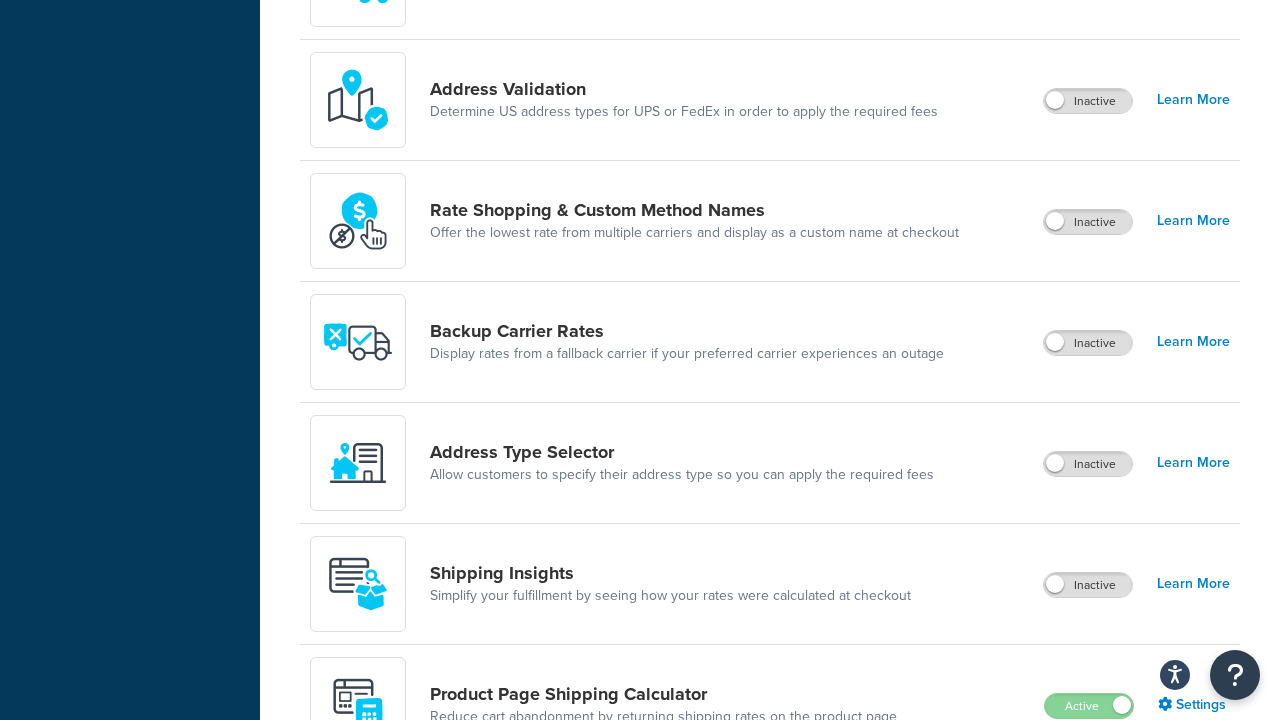click on "Active" at bounding box center (1088, 827) 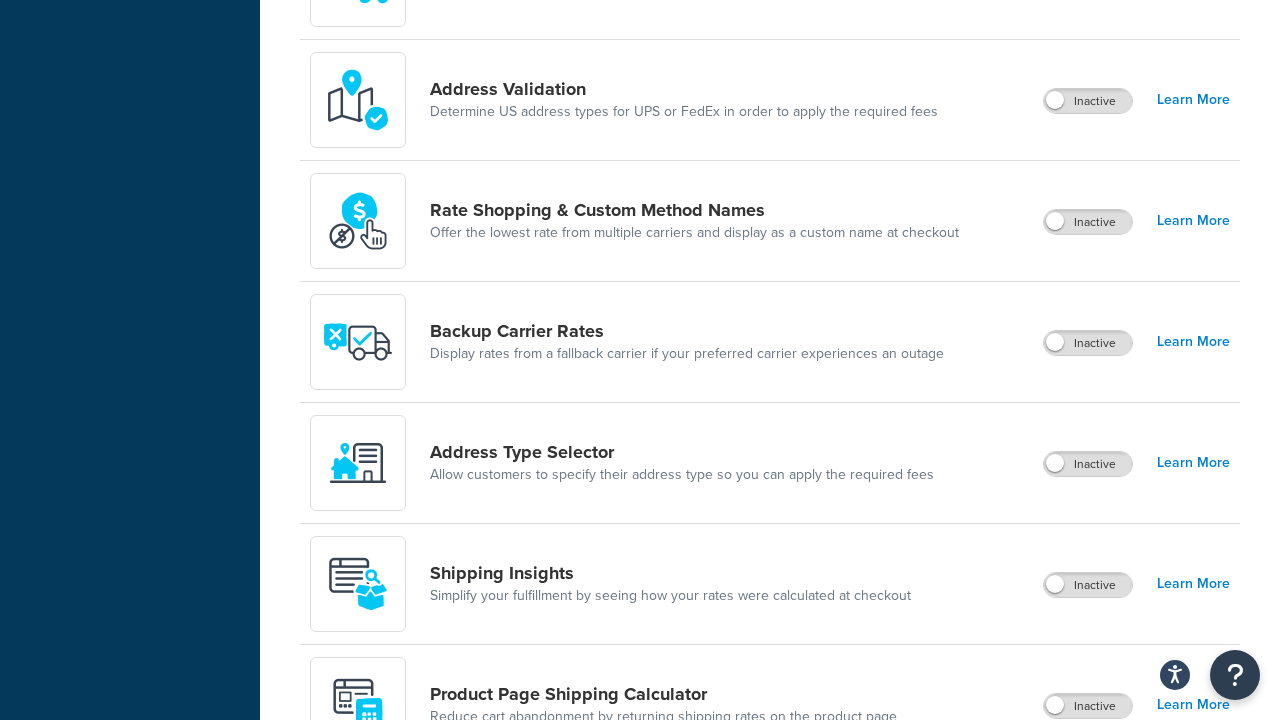 scroll, scrollTop: 1497, scrollLeft: 0, axis: vertical 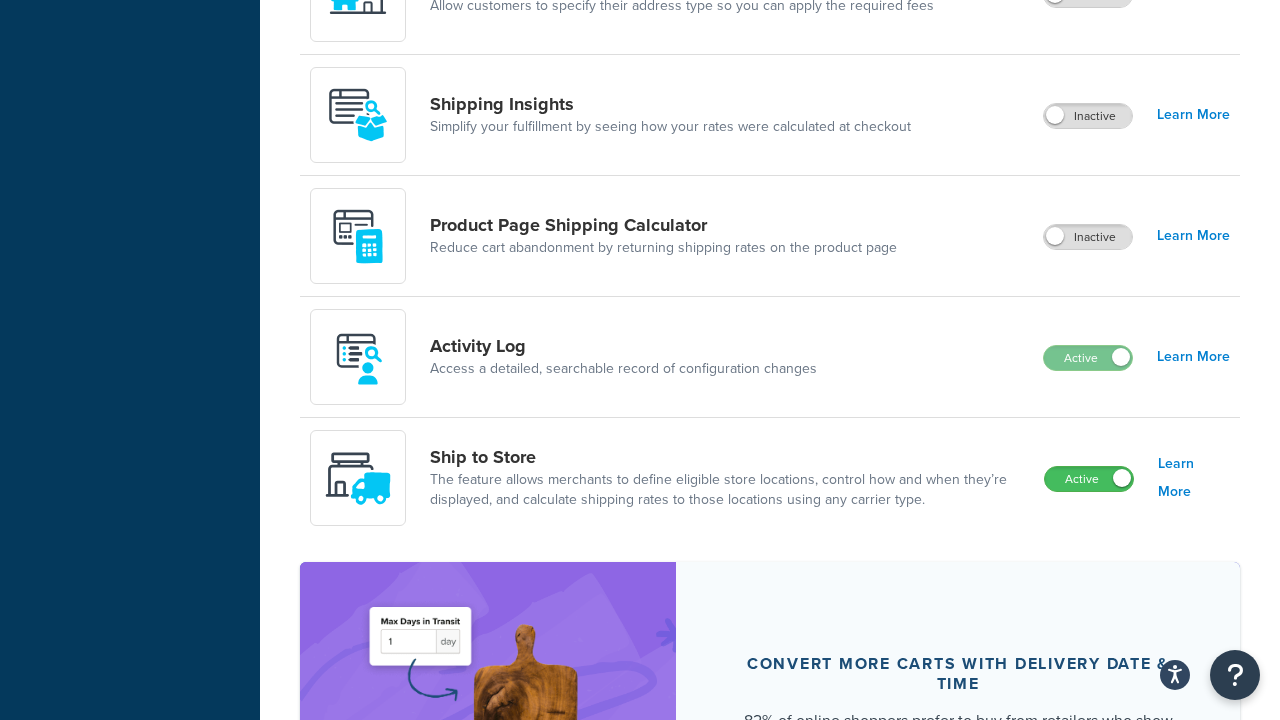 click on "Active" at bounding box center (1089, 479) 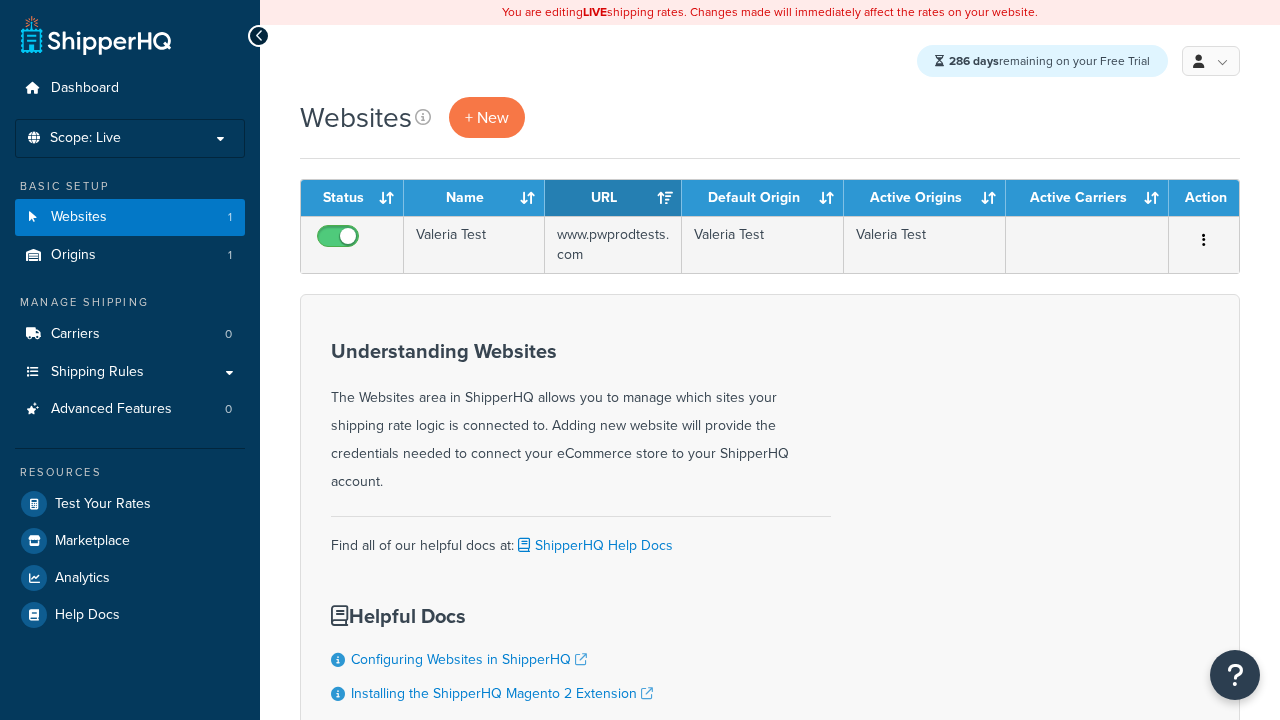 scroll, scrollTop: 0, scrollLeft: 0, axis: both 